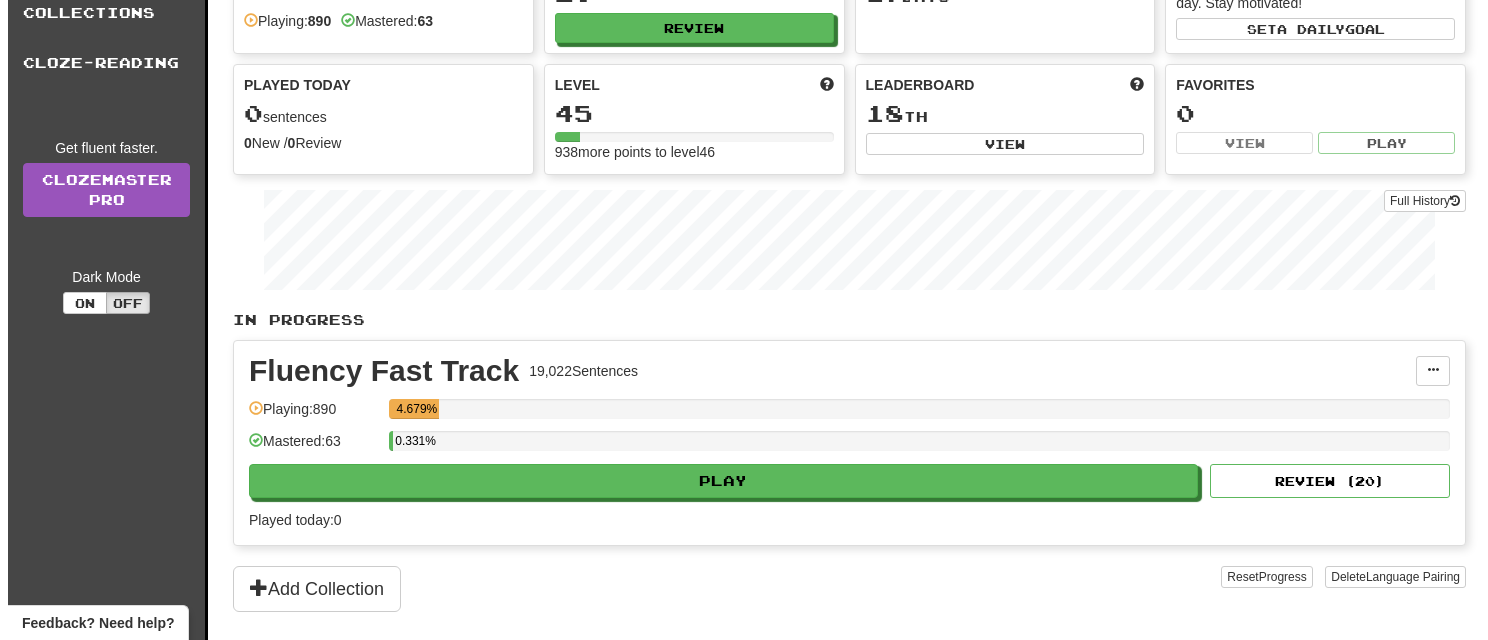 scroll, scrollTop: 380, scrollLeft: 0, axis: vertical 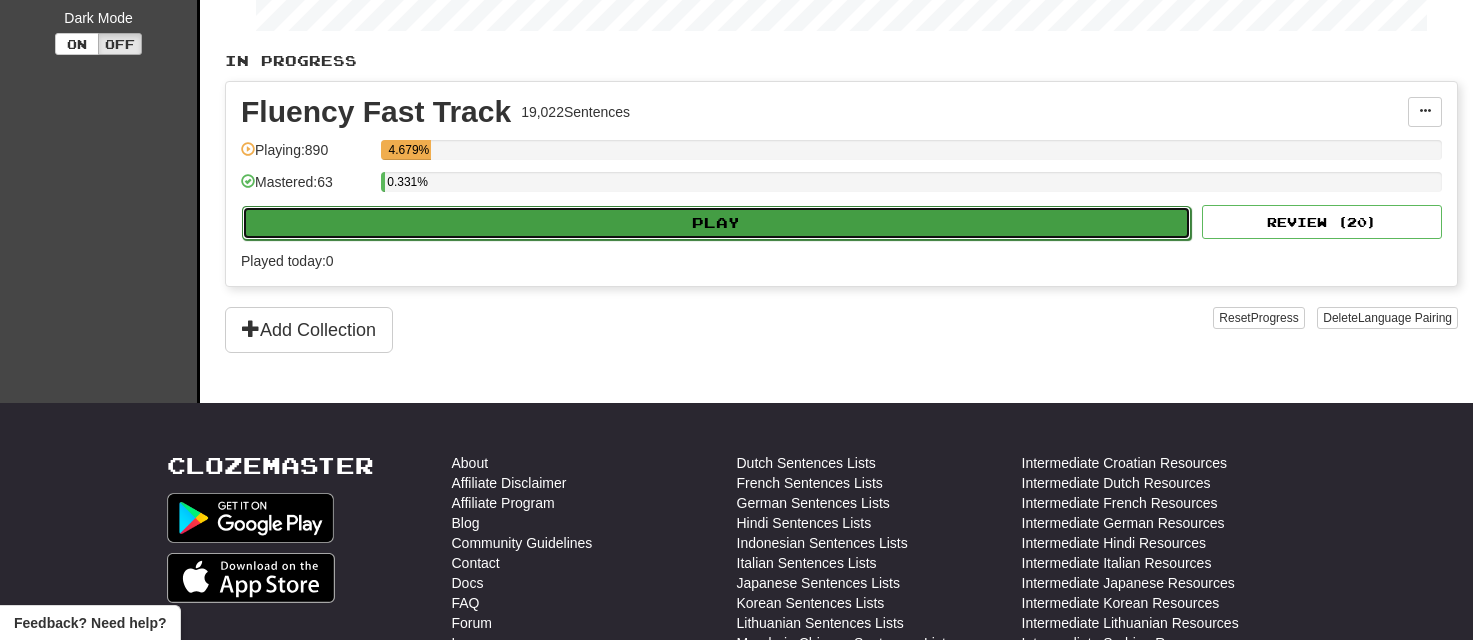 click on "Play" at bounding box center [716, 223] 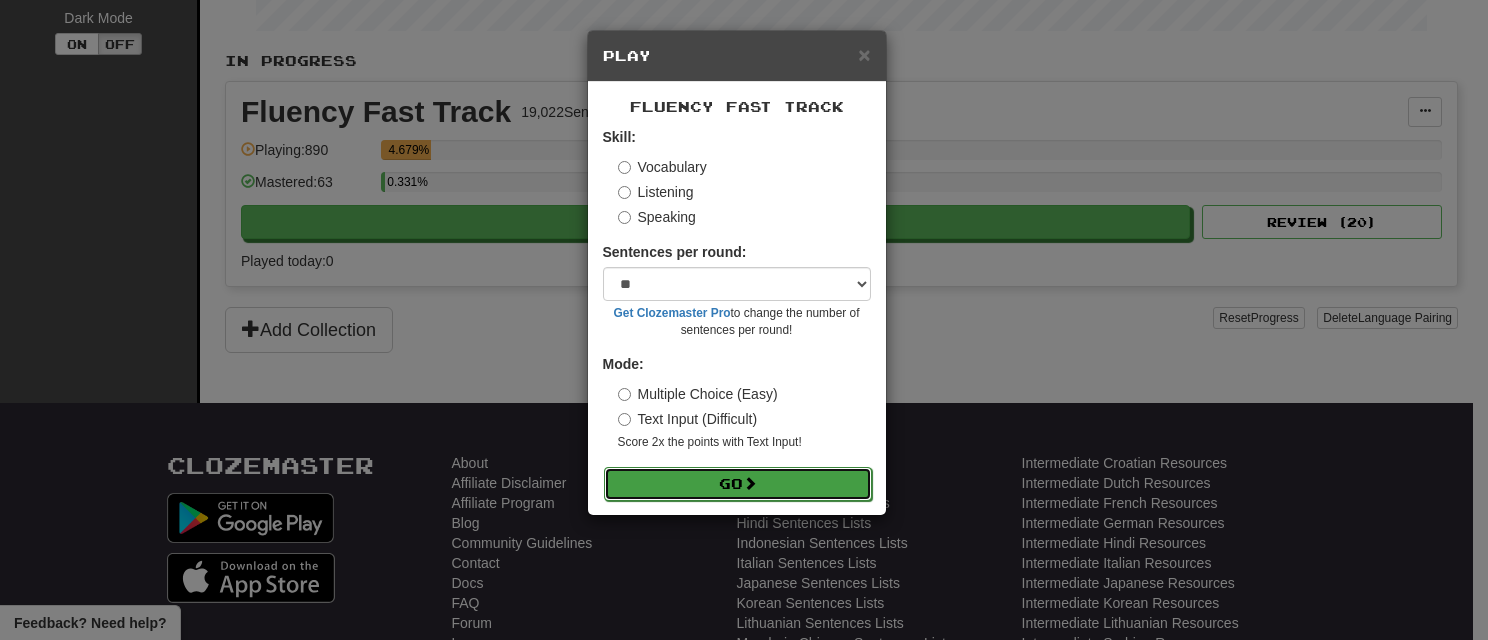 click on "Go" at bounding box center [738, 484] 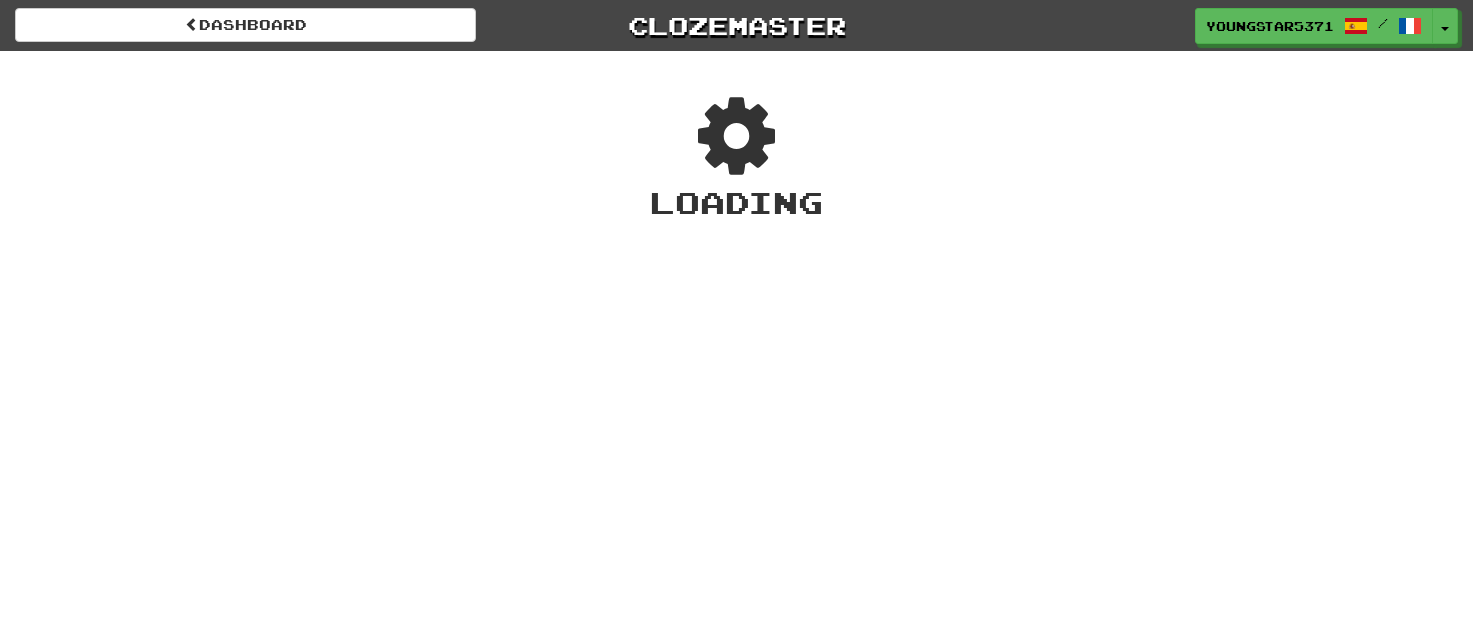 scroll, scrollTop: 0, scrollLeft: 0, axis: both 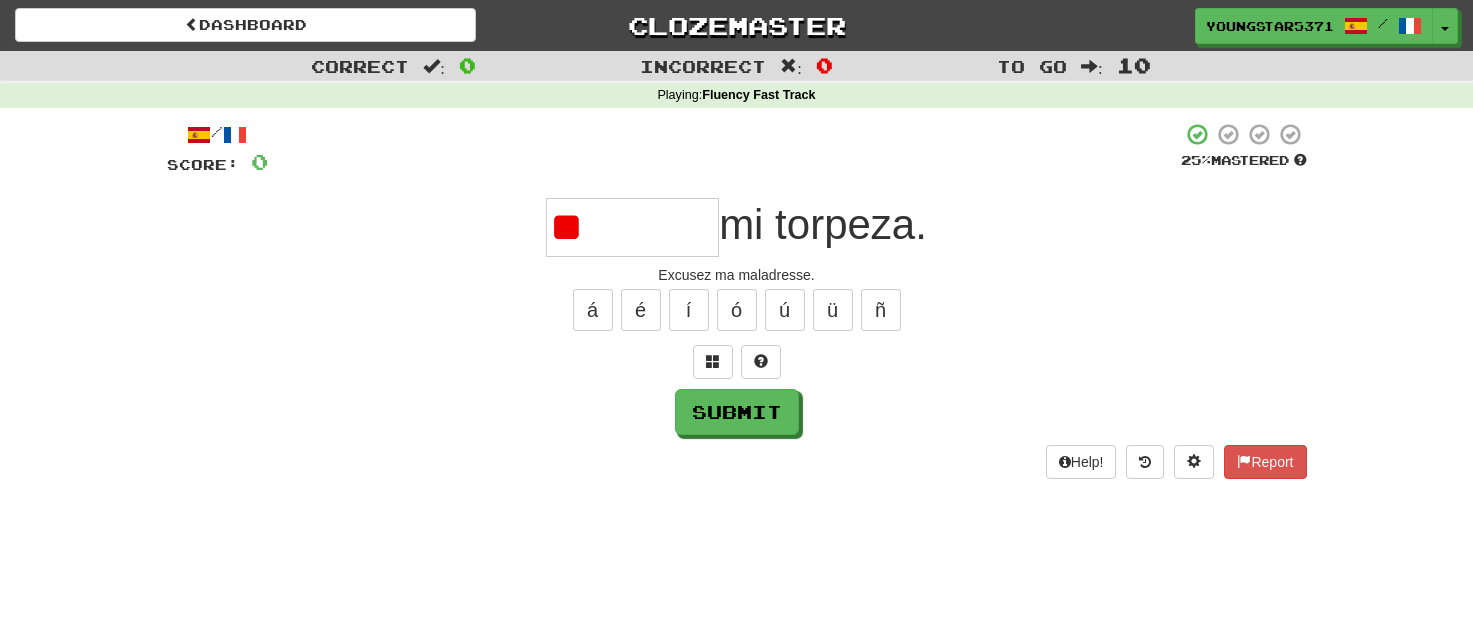 type on "*" 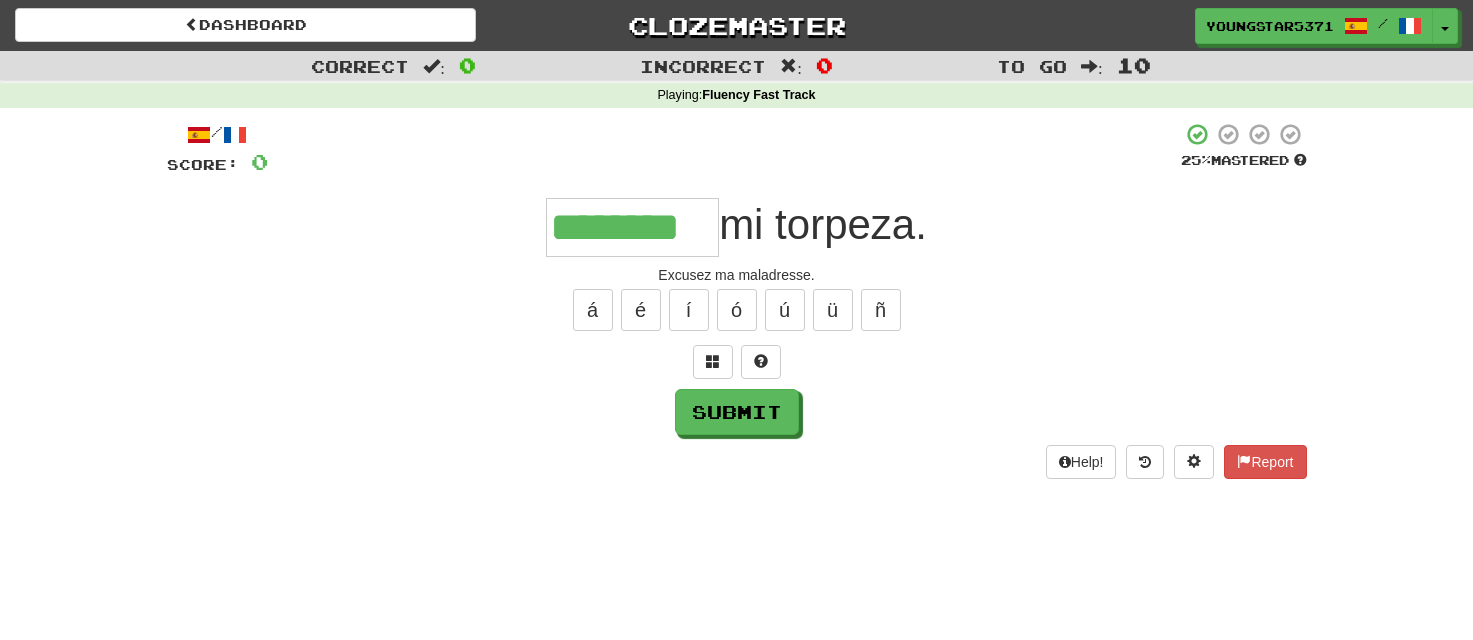 type on "********" 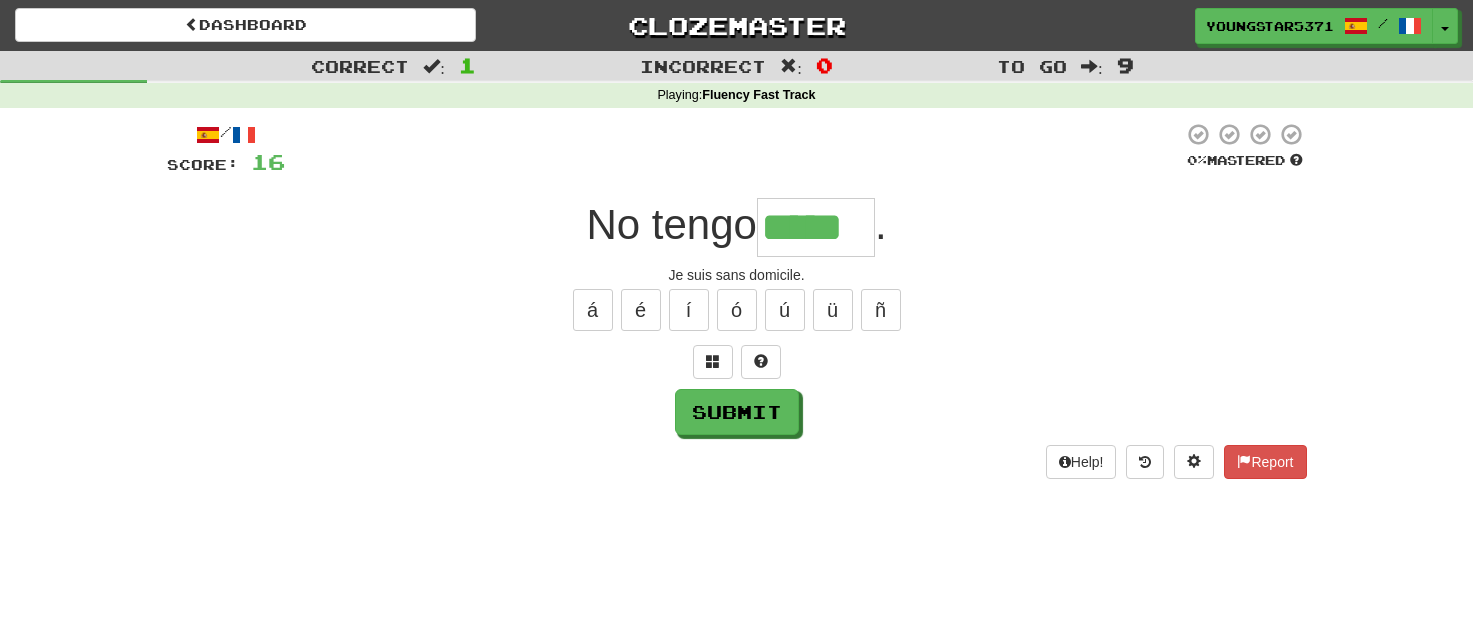 type on "*****" 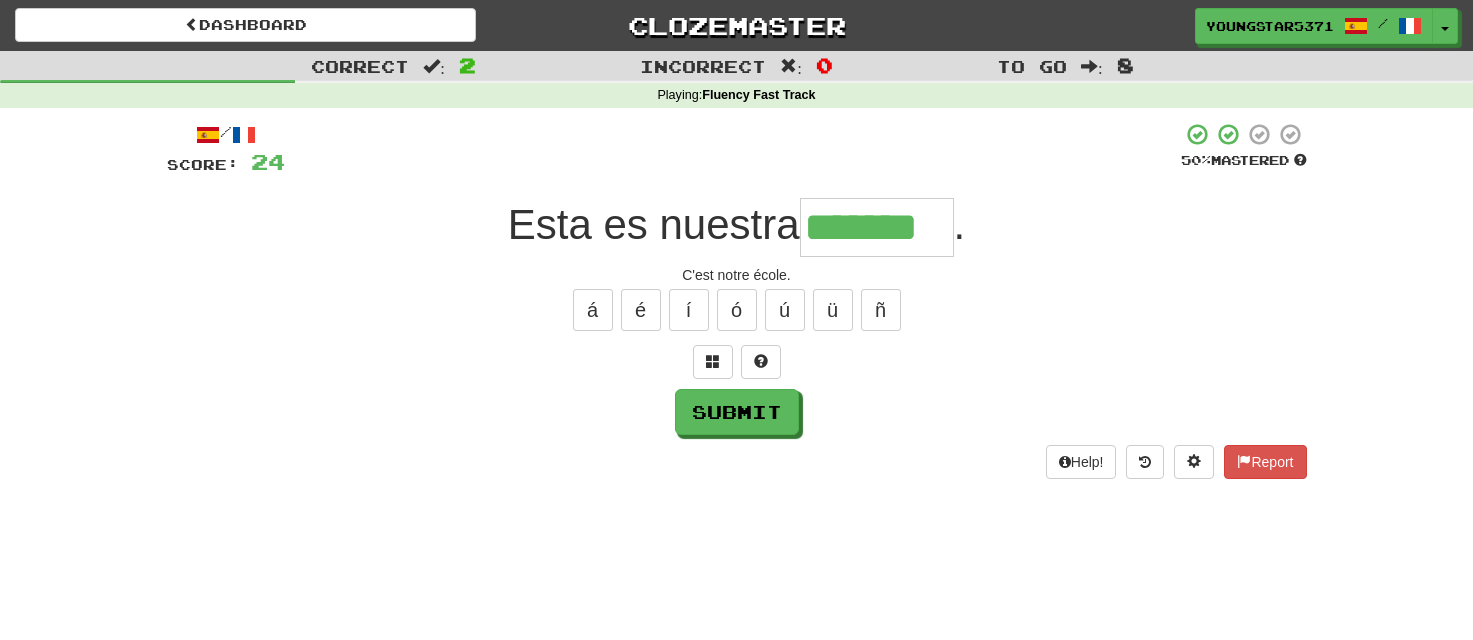 type on "*******" 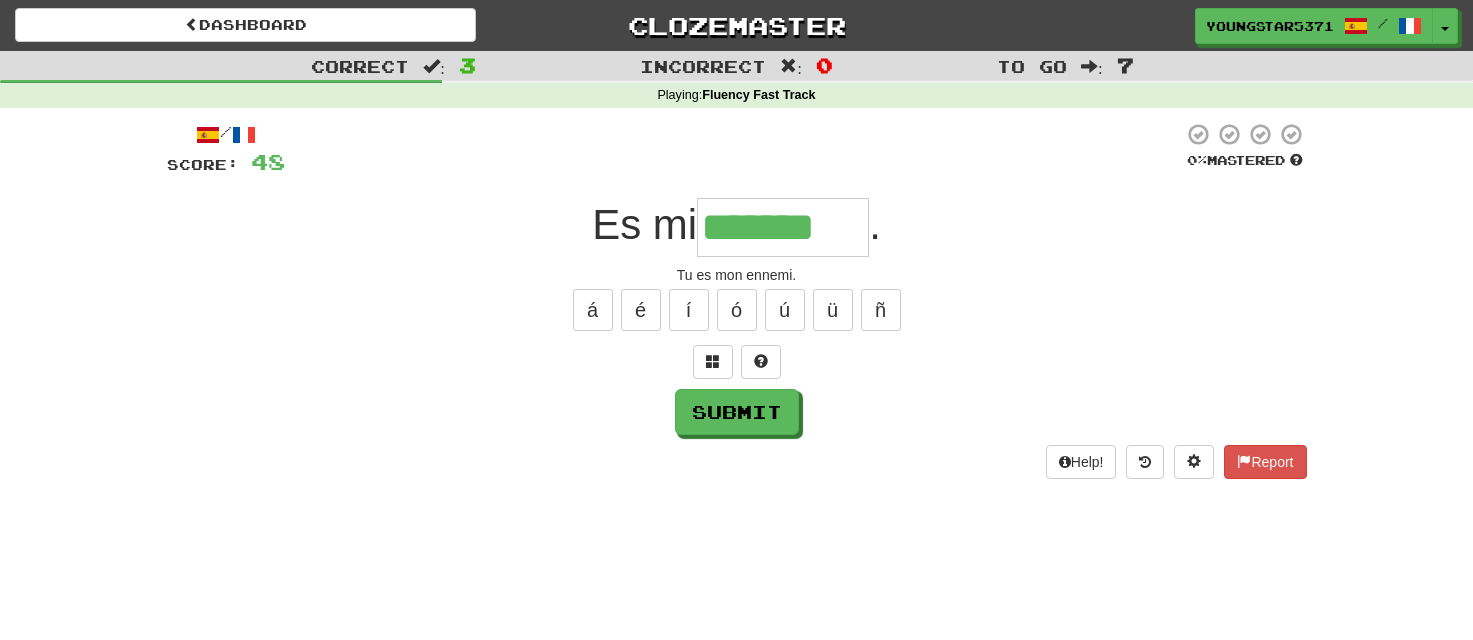 type on "*******" 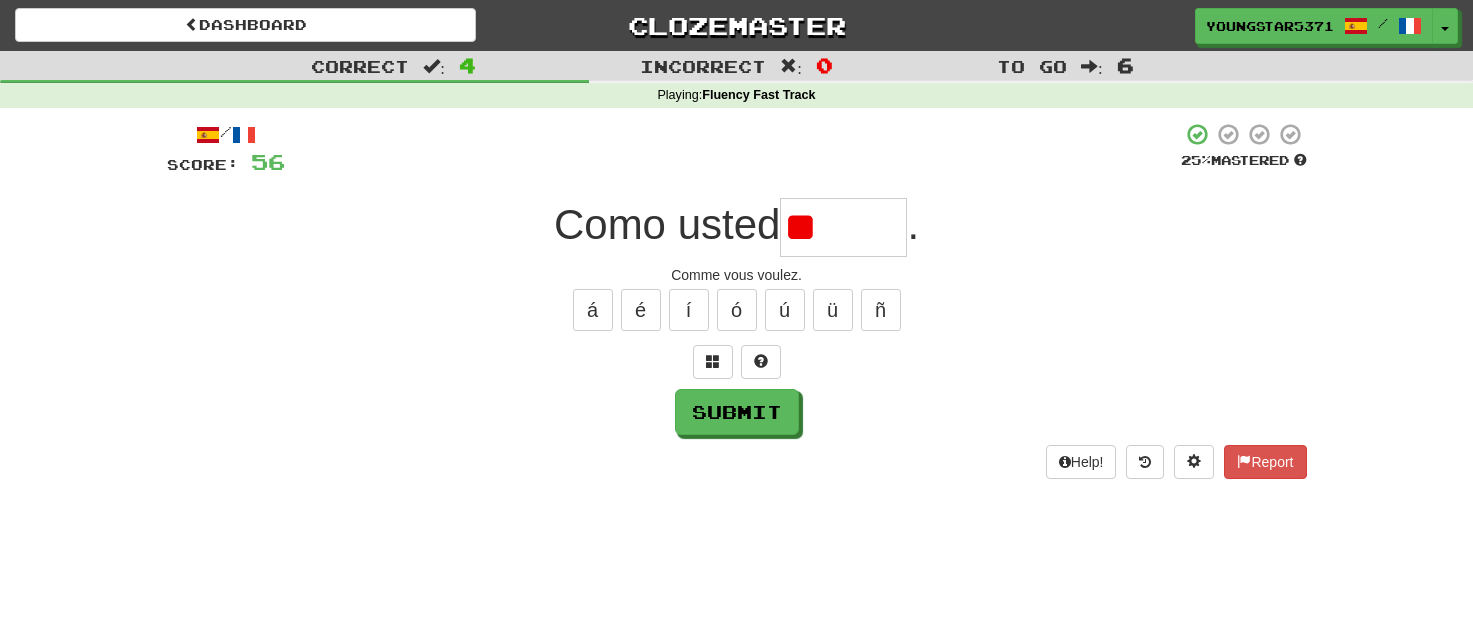 type on "*" 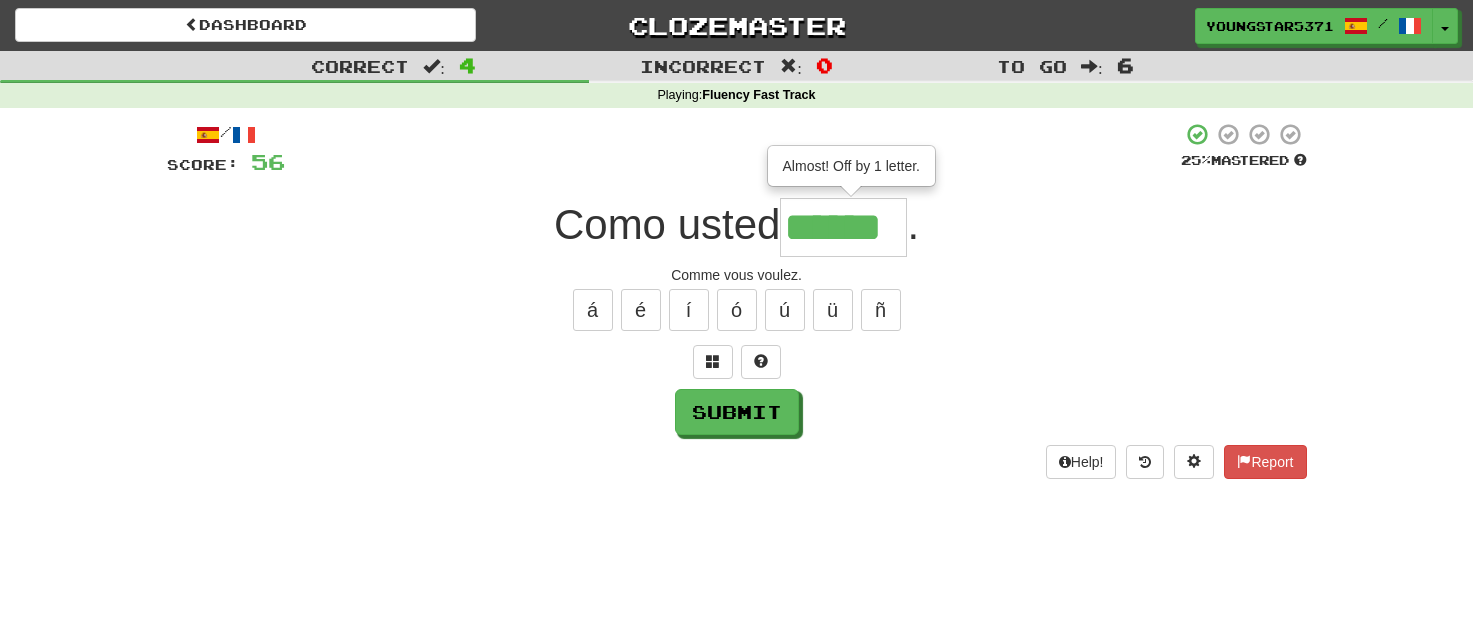 type on "******" 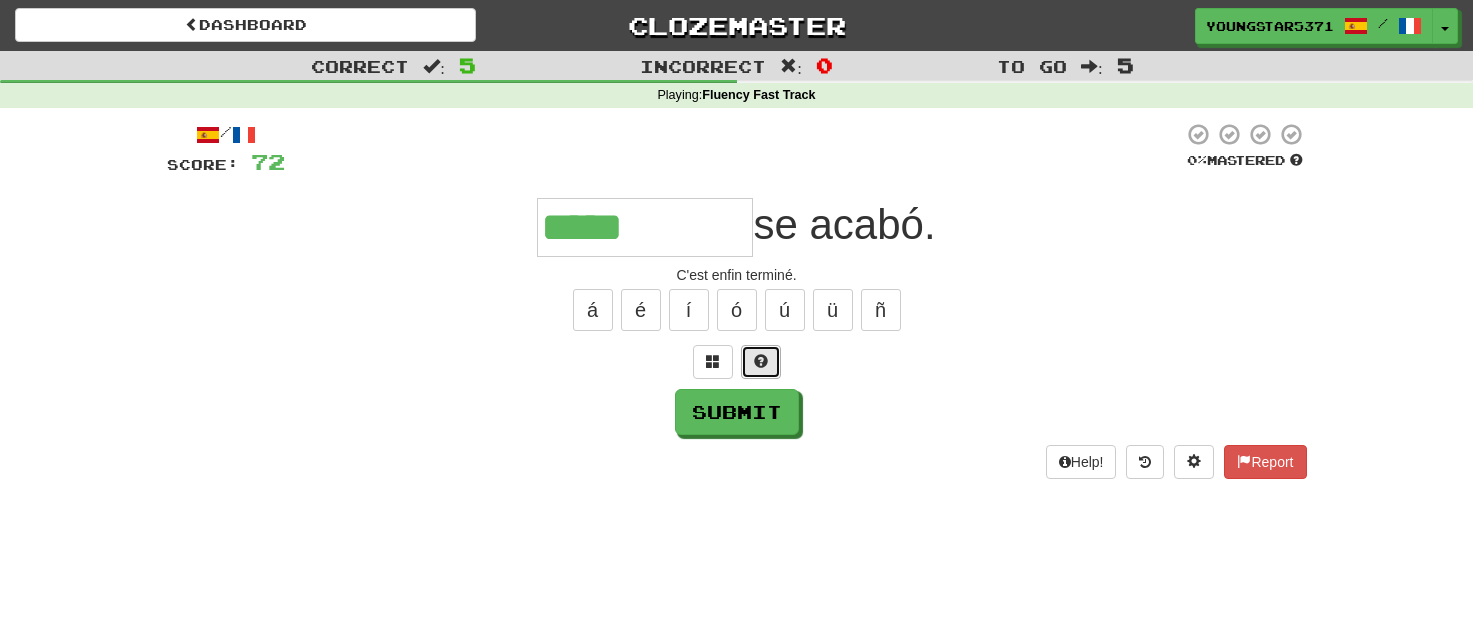 click at bounding box center [761, 361] 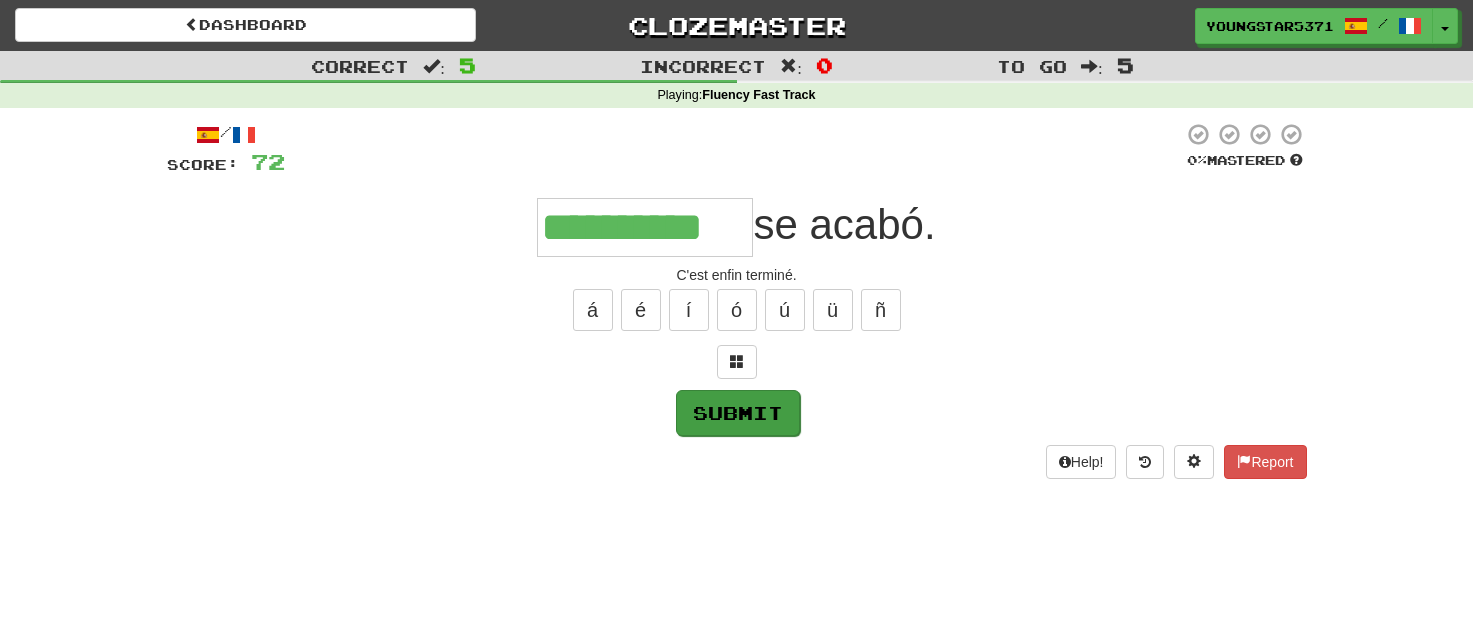 type on "**********" 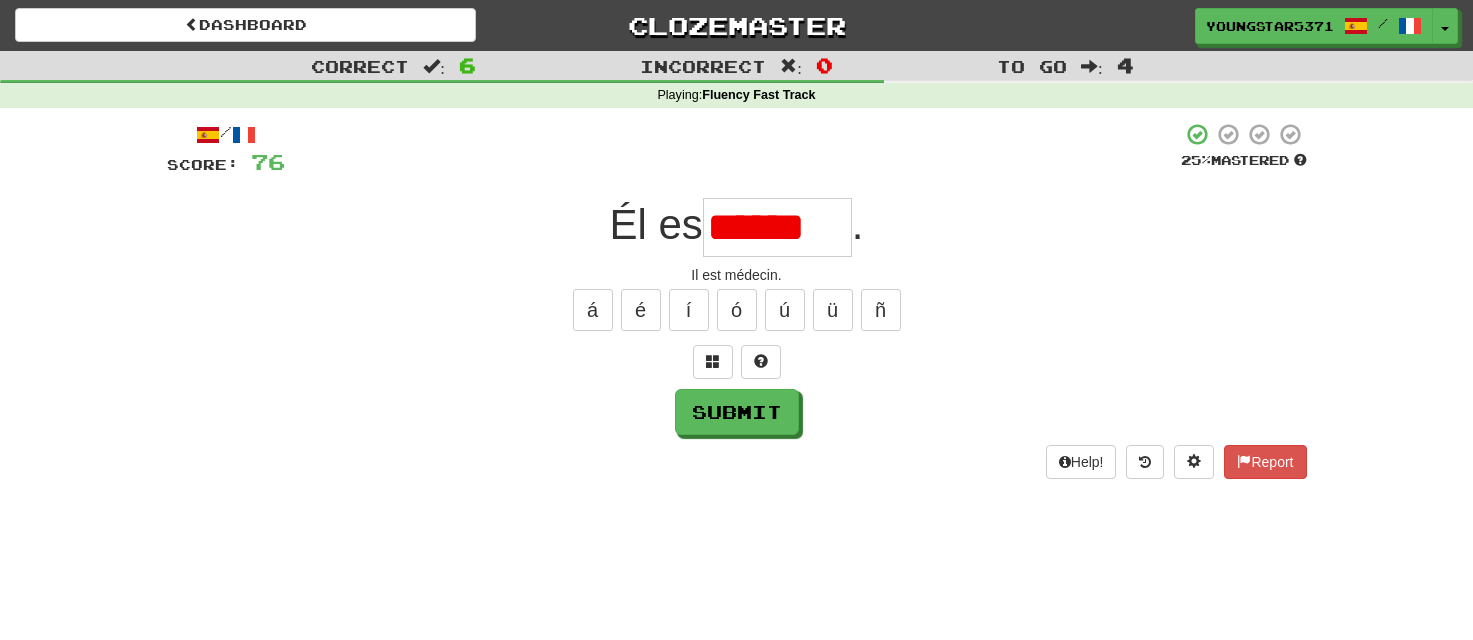 scroll, scrollTop: 0, scrollLeft: 0, axis: both 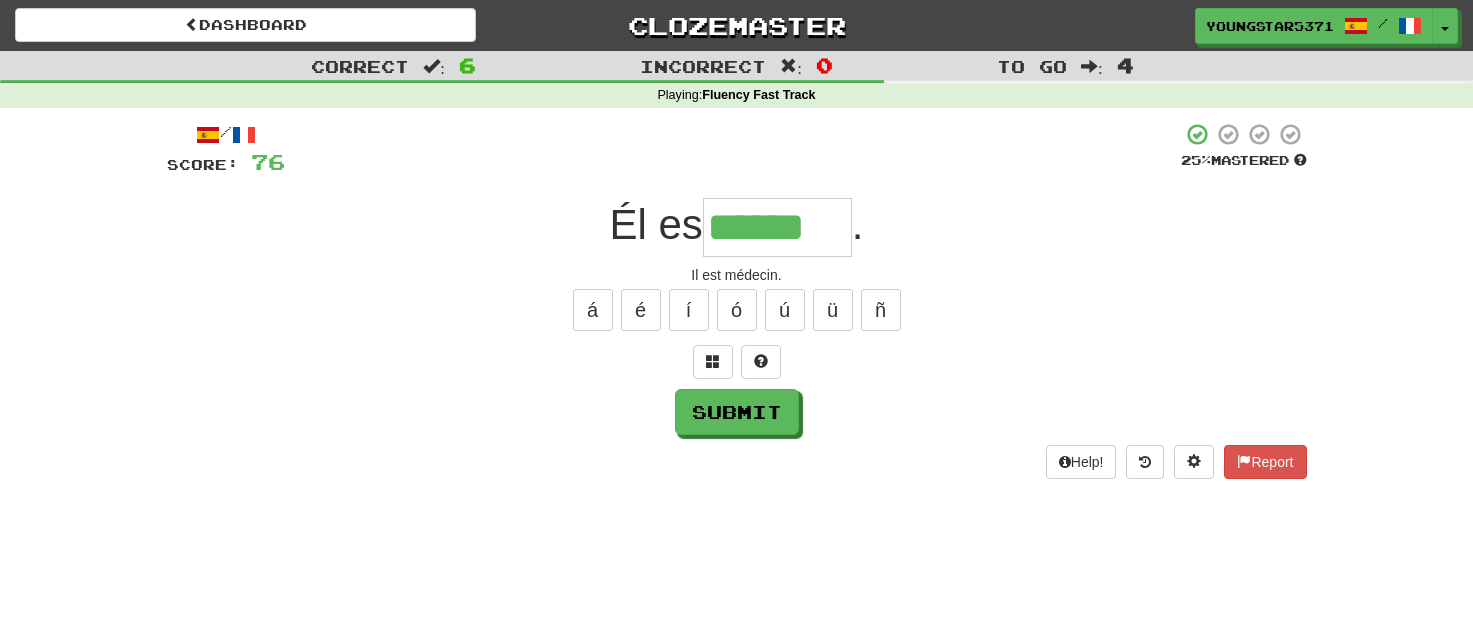 type on "******" 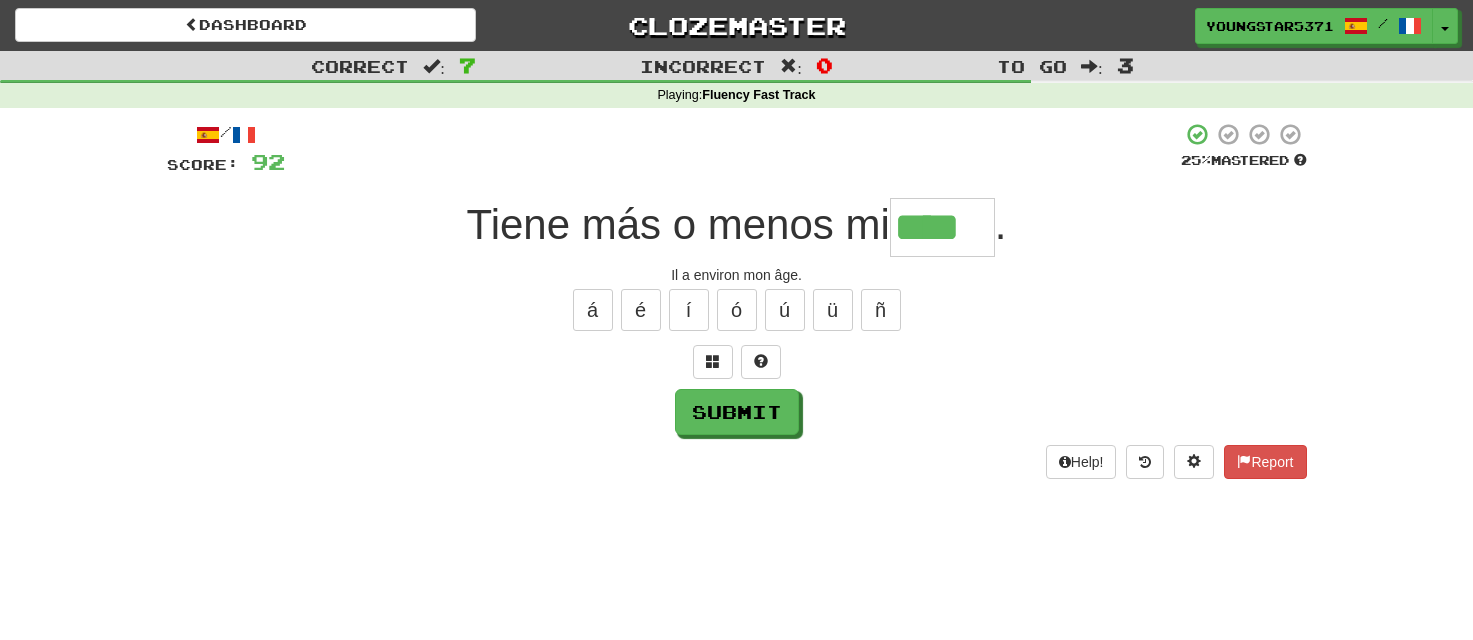 type on "****" 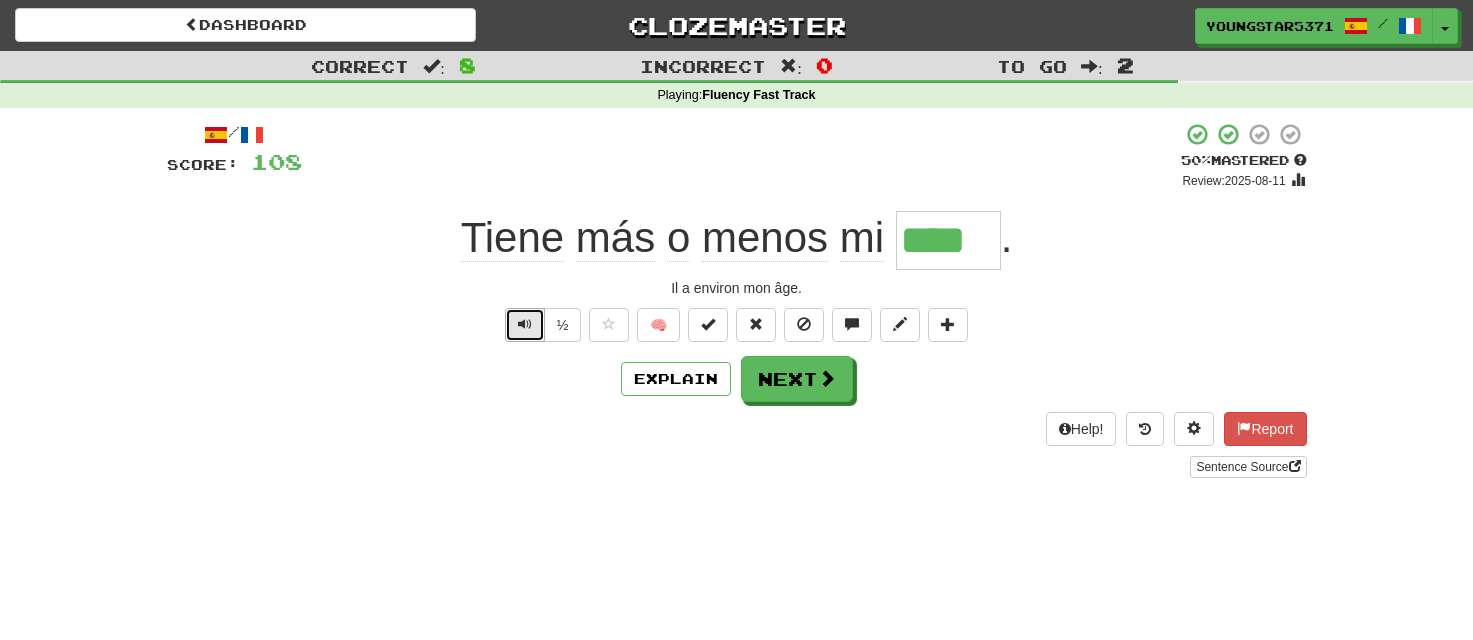 click at bounding box center (525, 325) 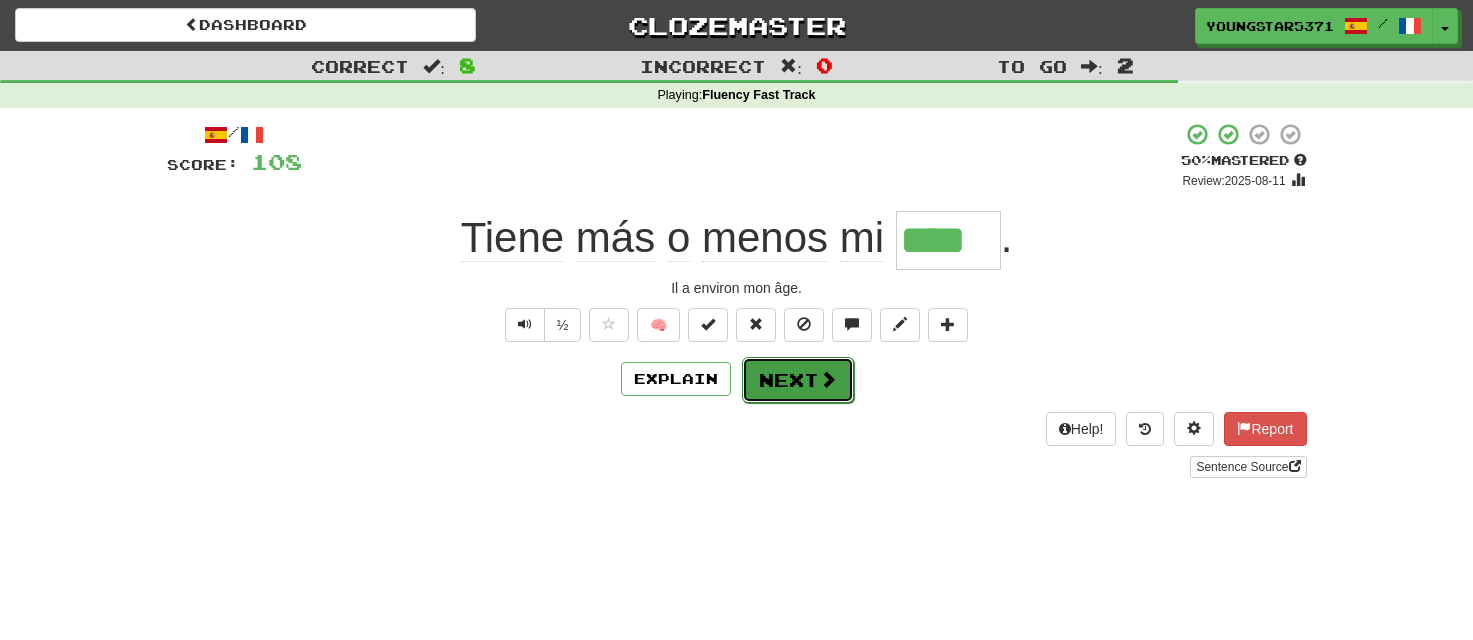 click on "Next" at bounding box center [798, 380] 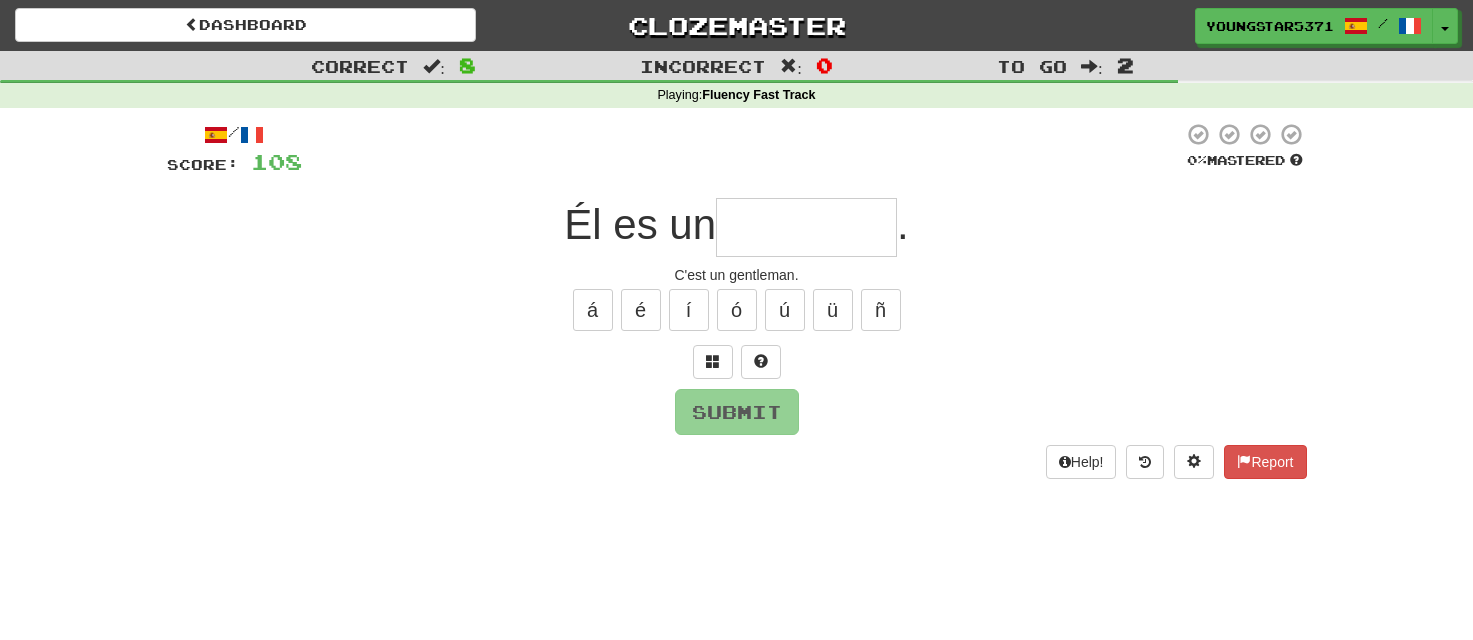 type on "*" 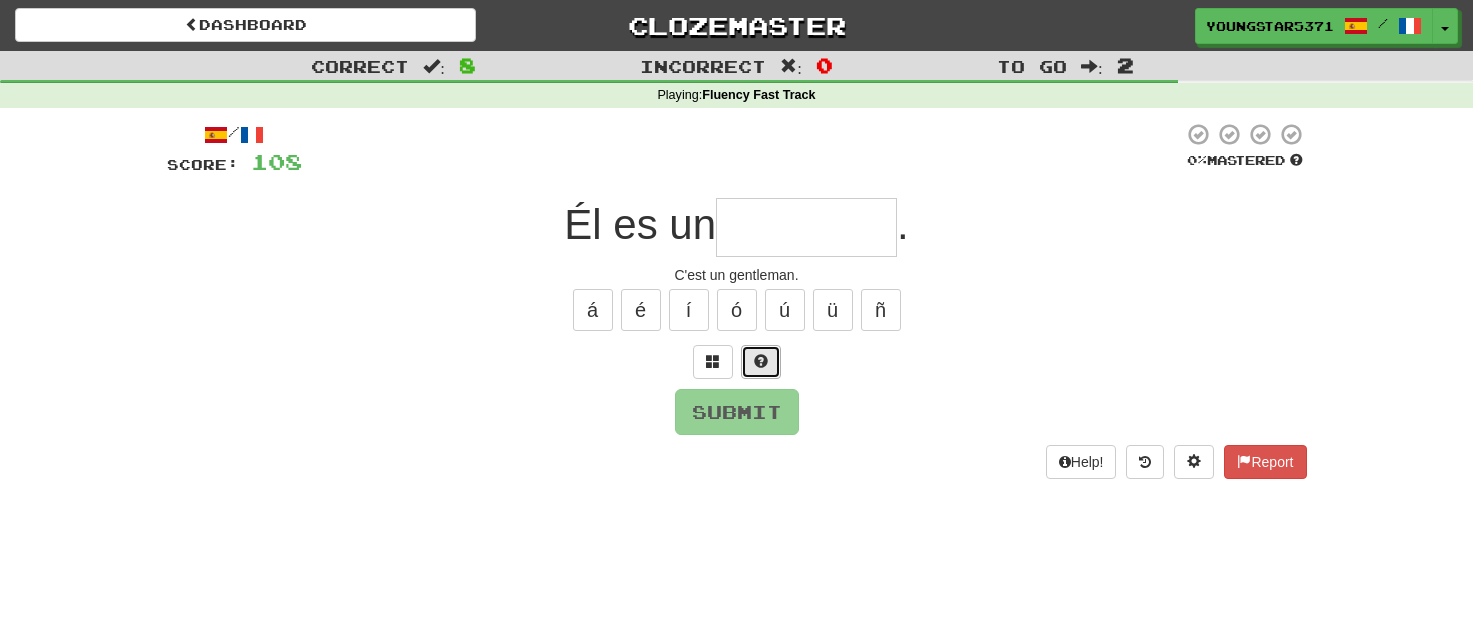 click at bounding box center [761, 362] 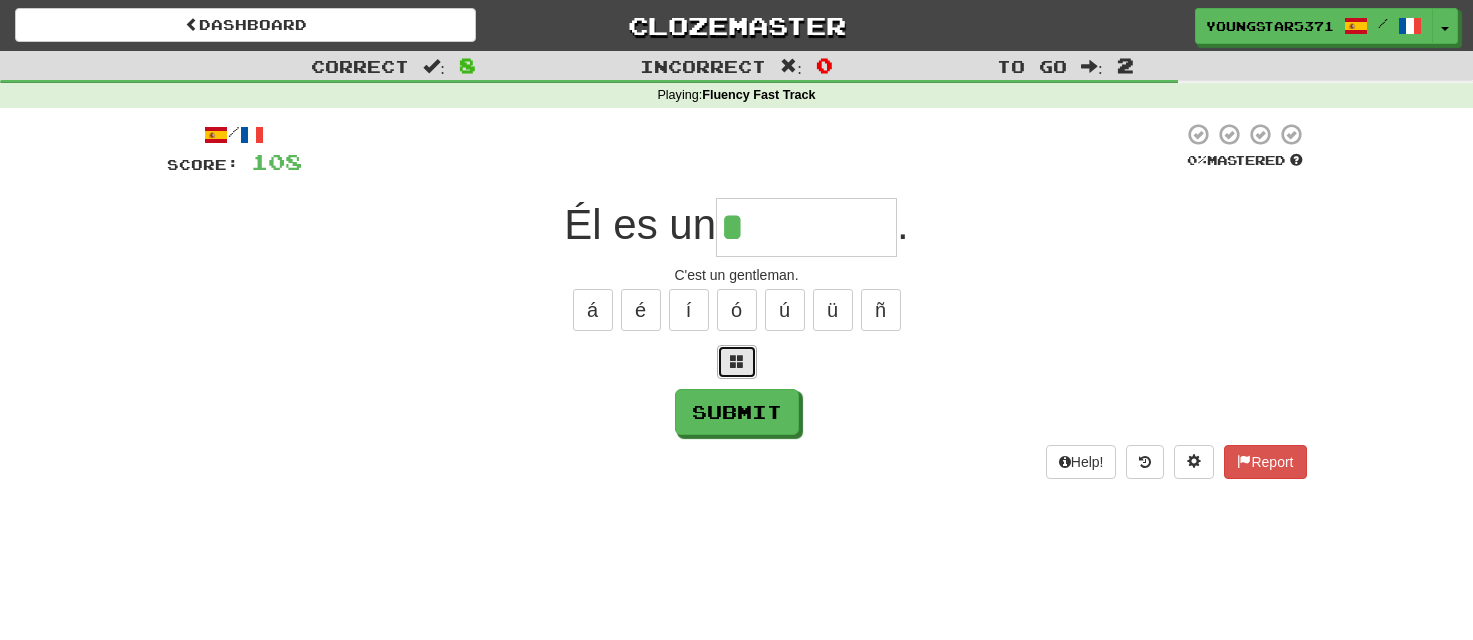 click at bounding box center (737, 362) 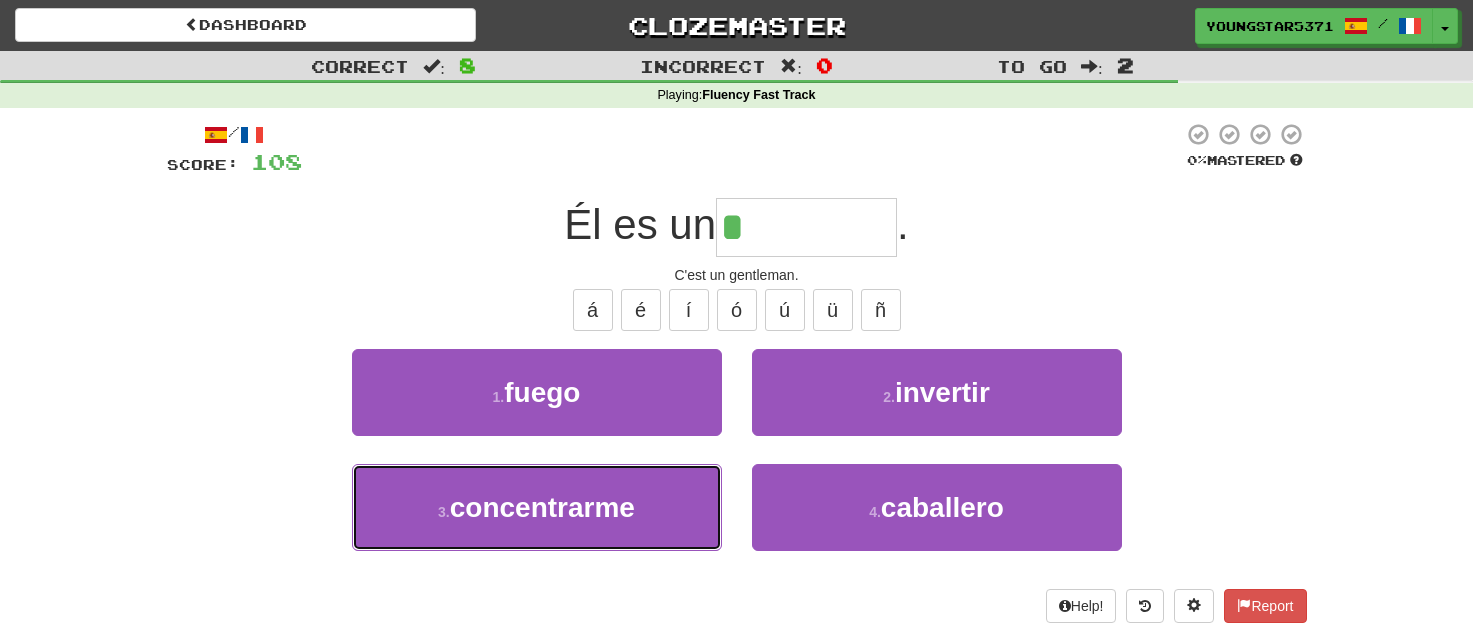 drag, startPoint x: 595, startPoint y: 524, endPoint x: 802, endPoint y: 456, distance: 217.883 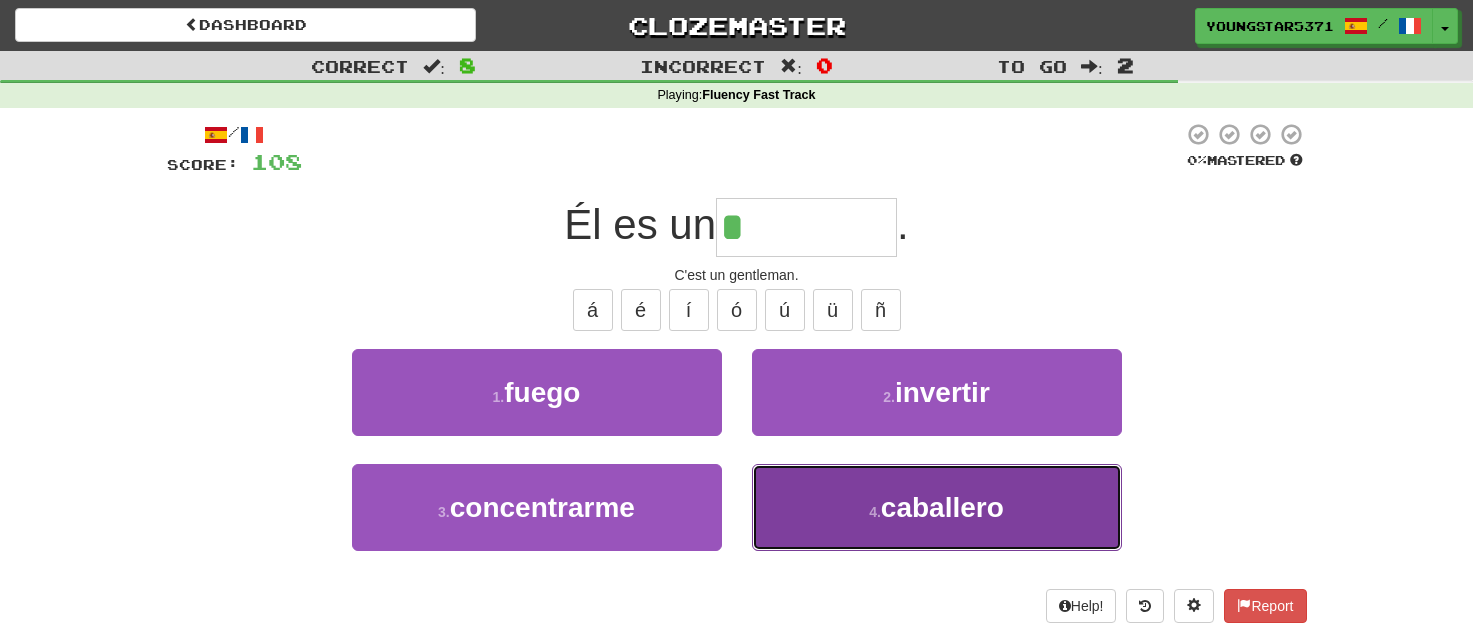 click on "4 .  caballero" at bounding box center (937, 507) 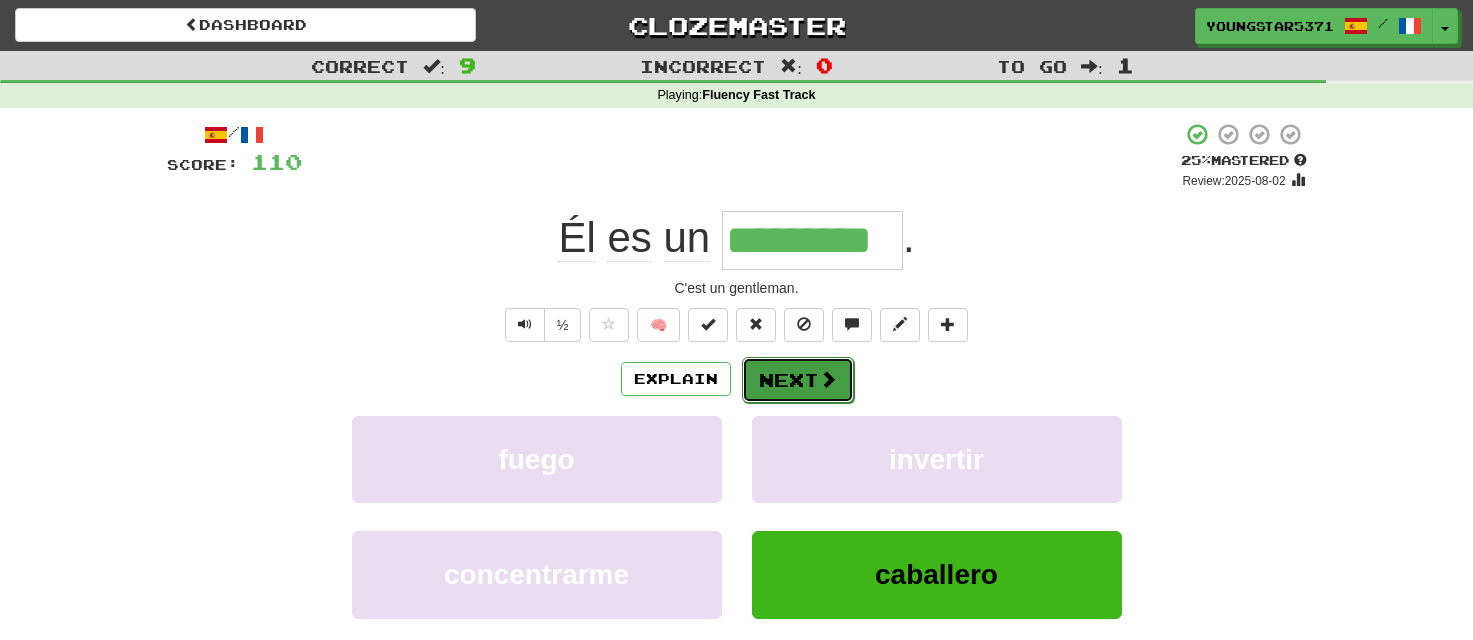 click on "Next" at bounding box center (798, 380) 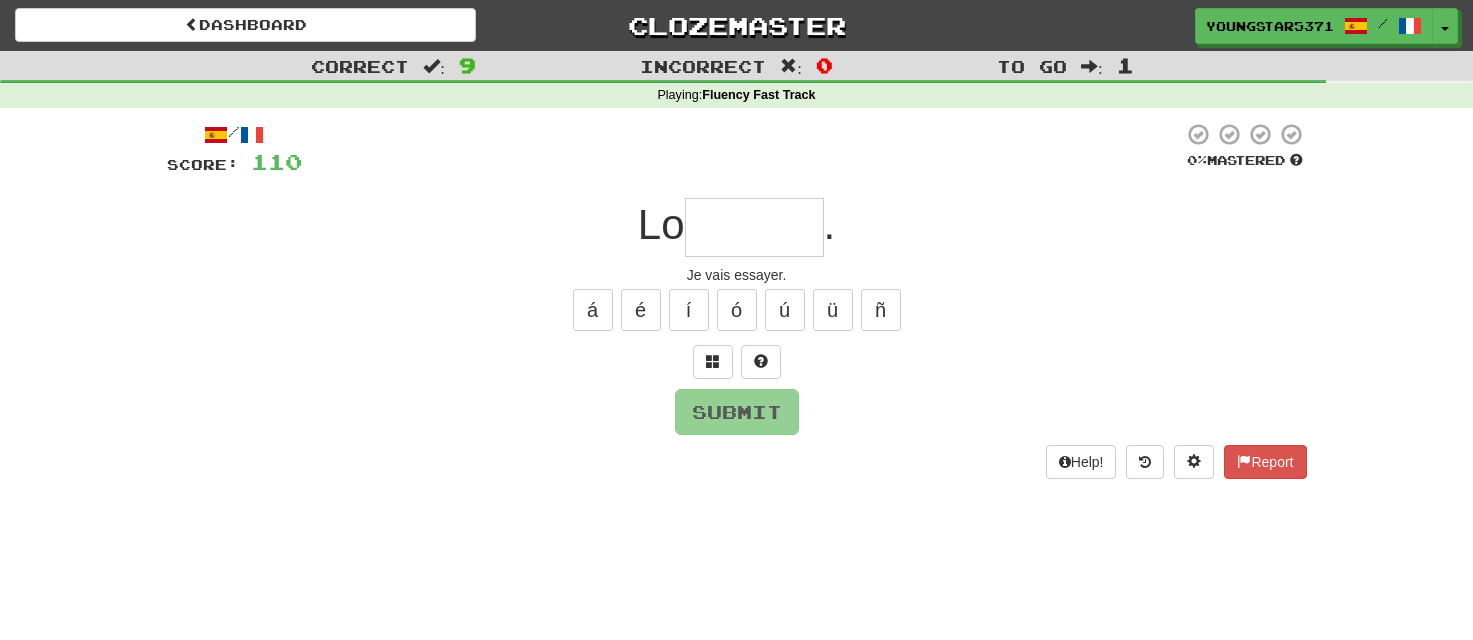 type on "*" 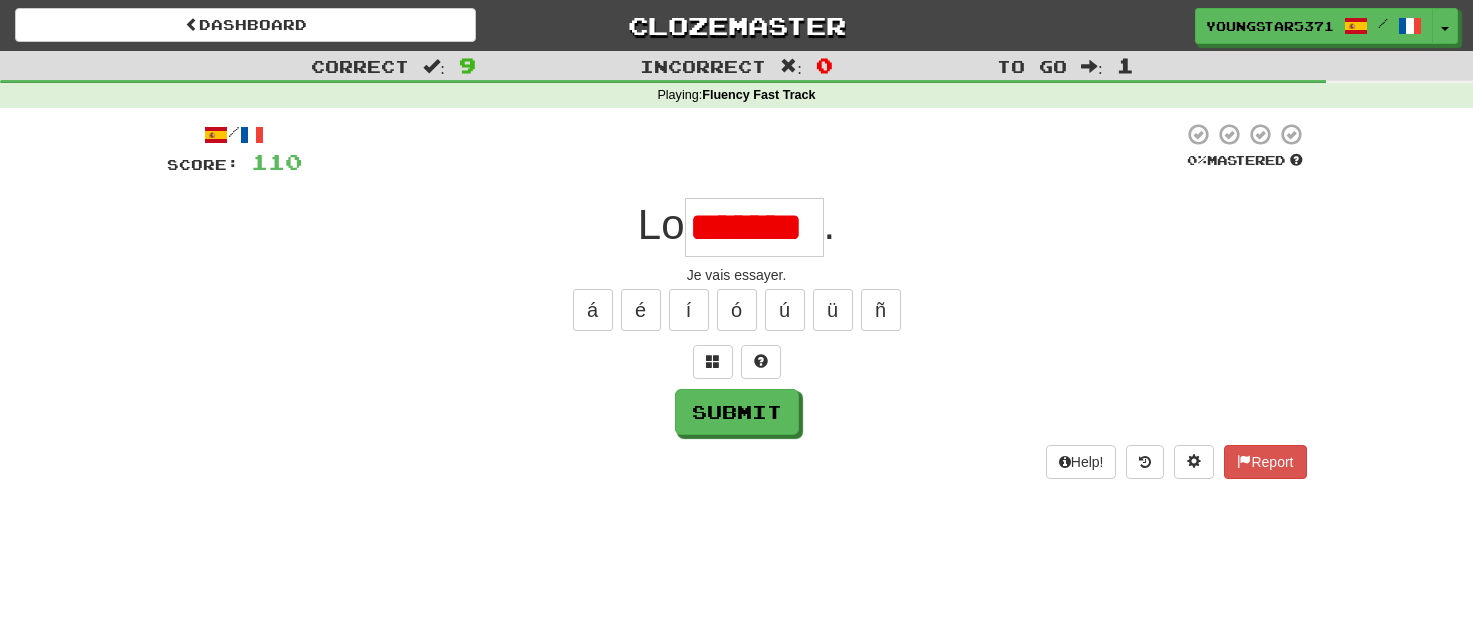 scroll, scrollTop: 0, scrollLeft: 0, axis: both 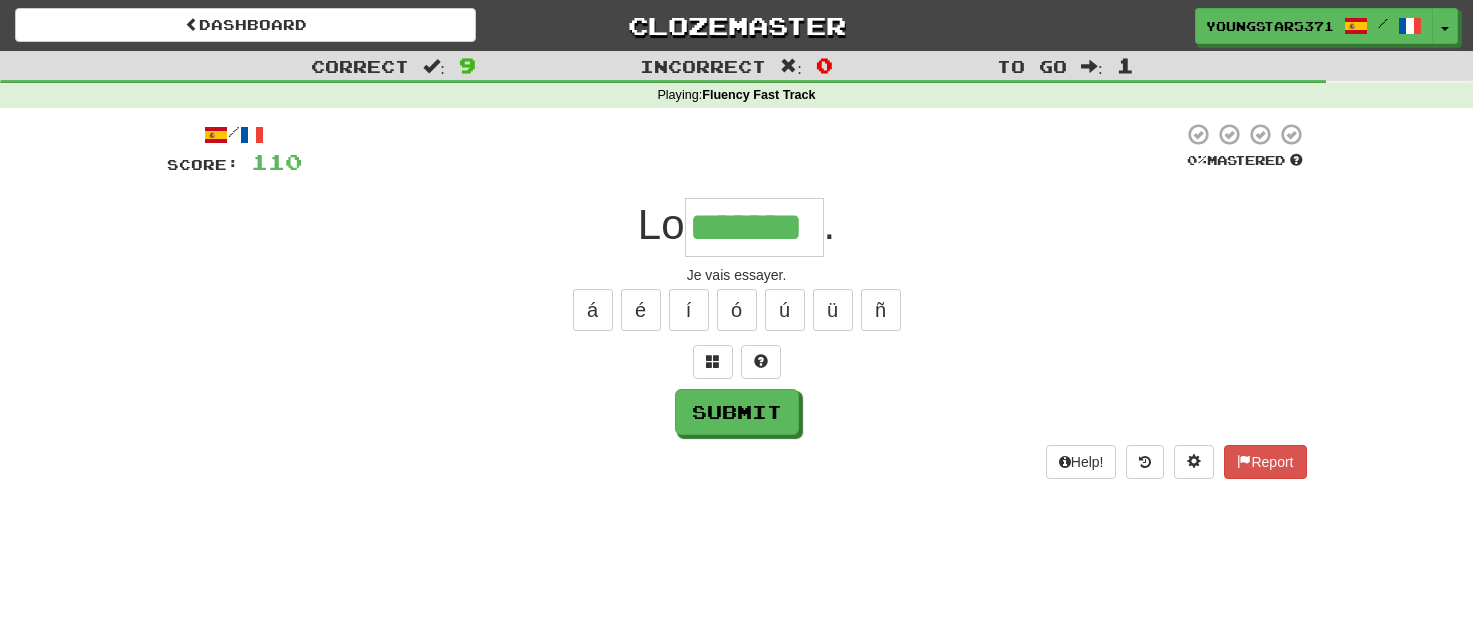 type on "*******" 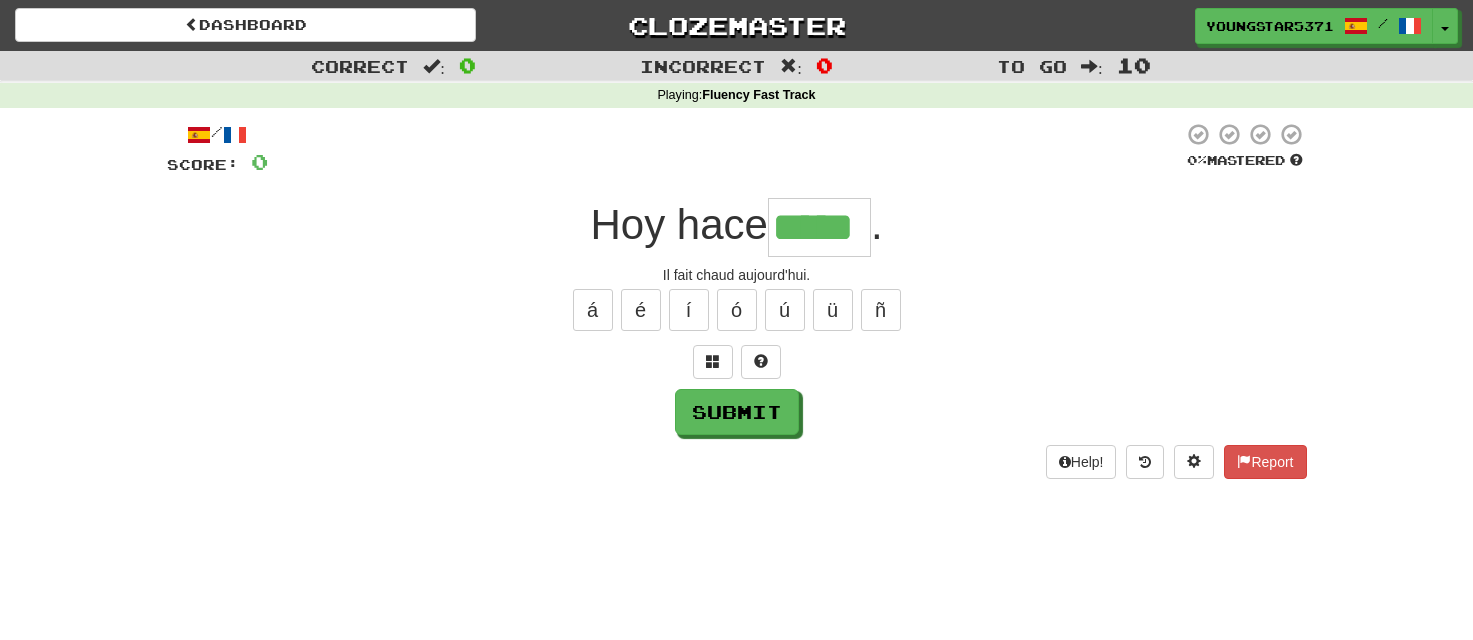 type on "*****" 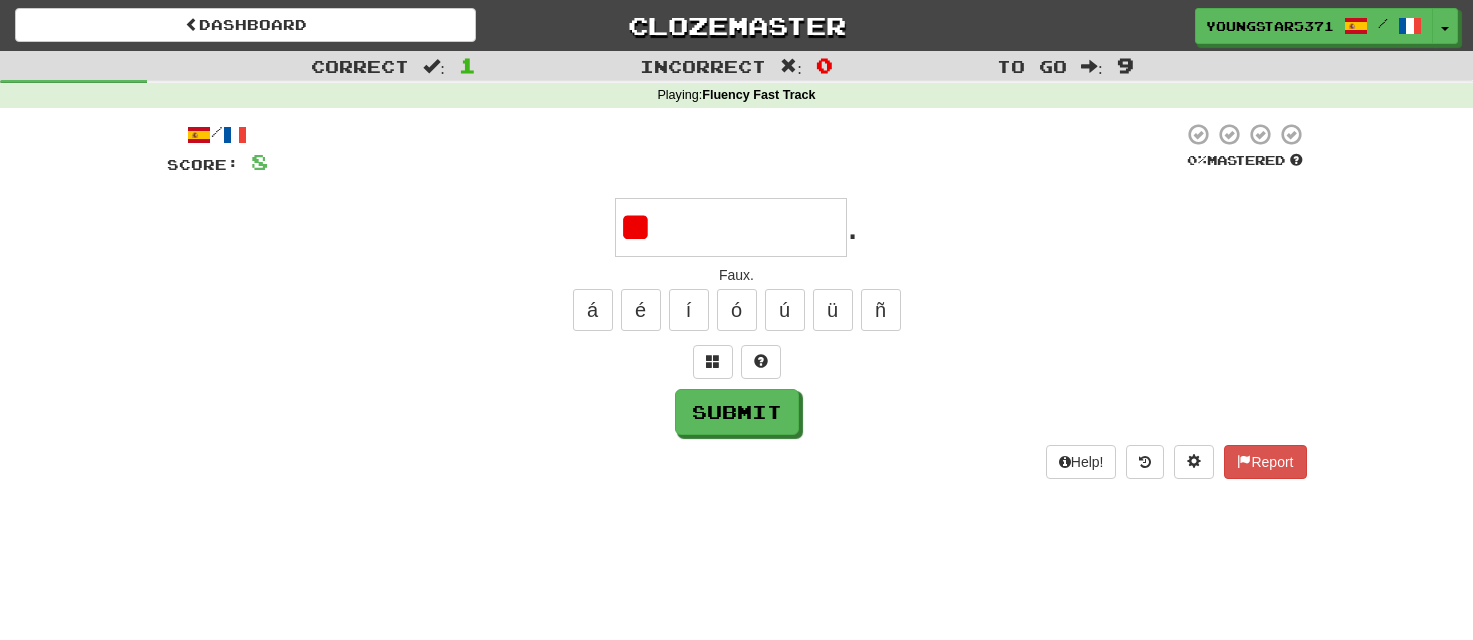 type on "*" 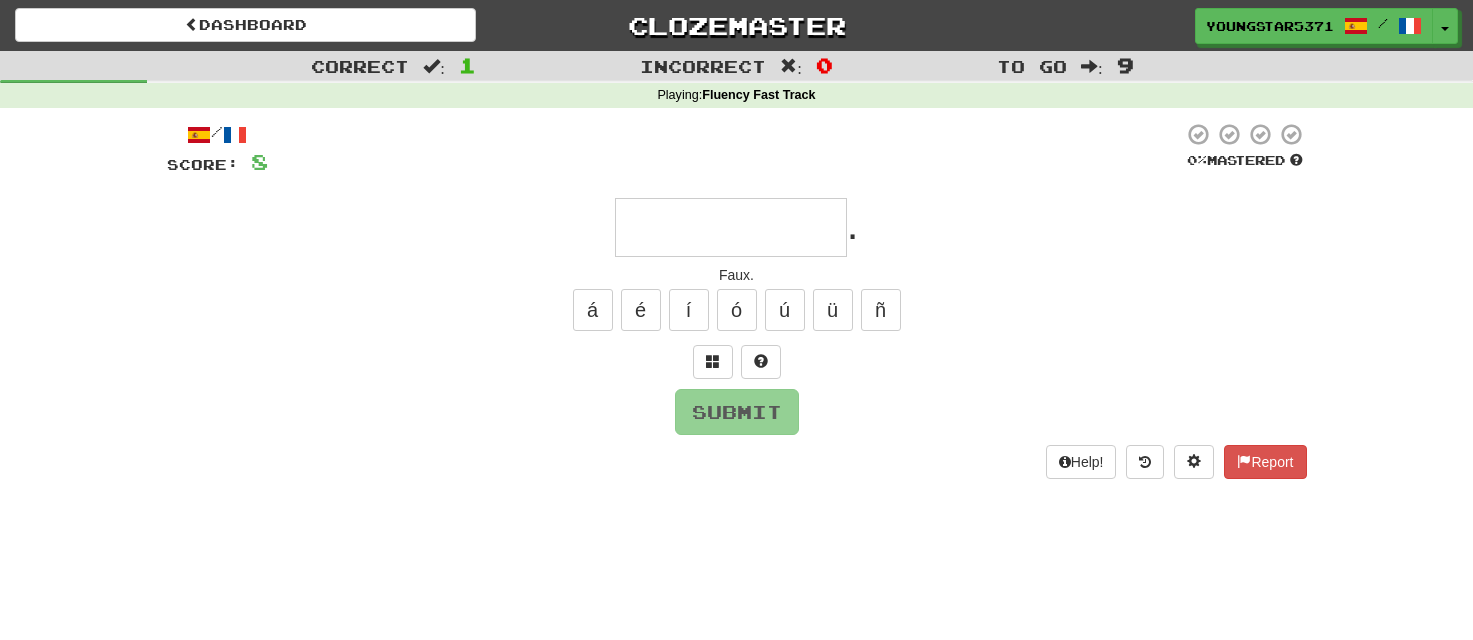 type on "*" 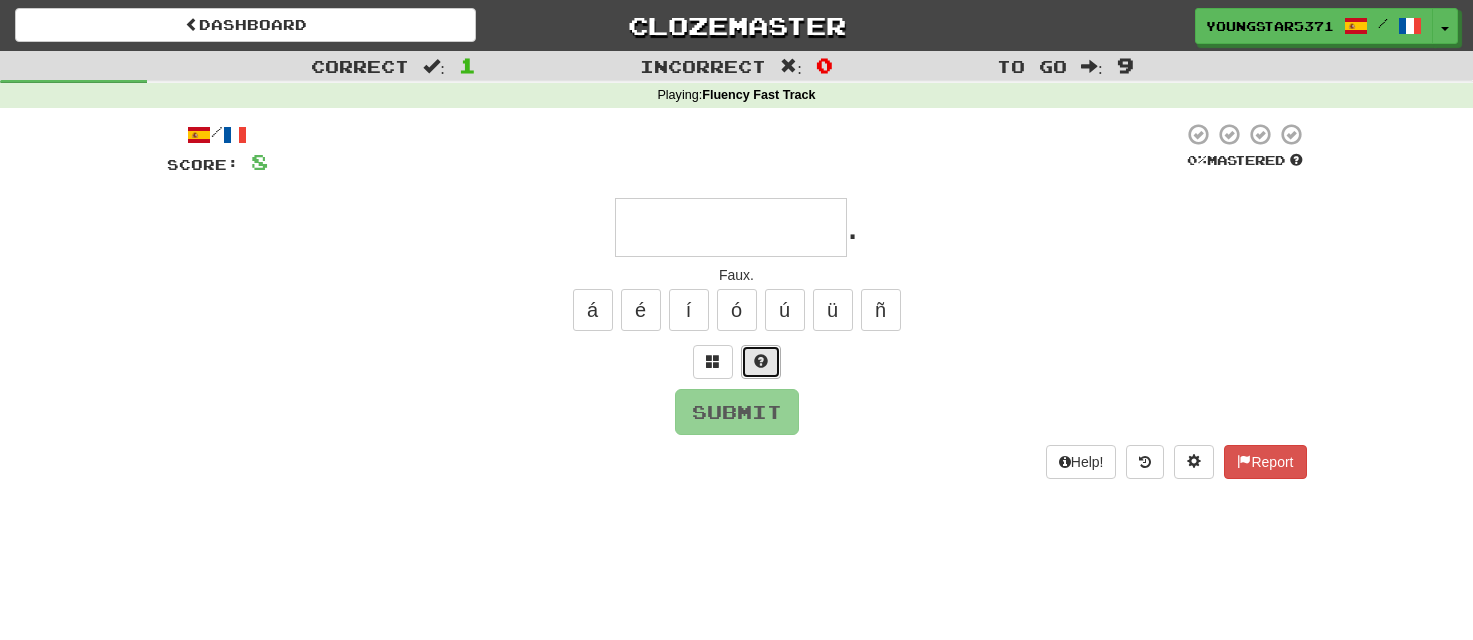 click at bounding box center [761, 362] 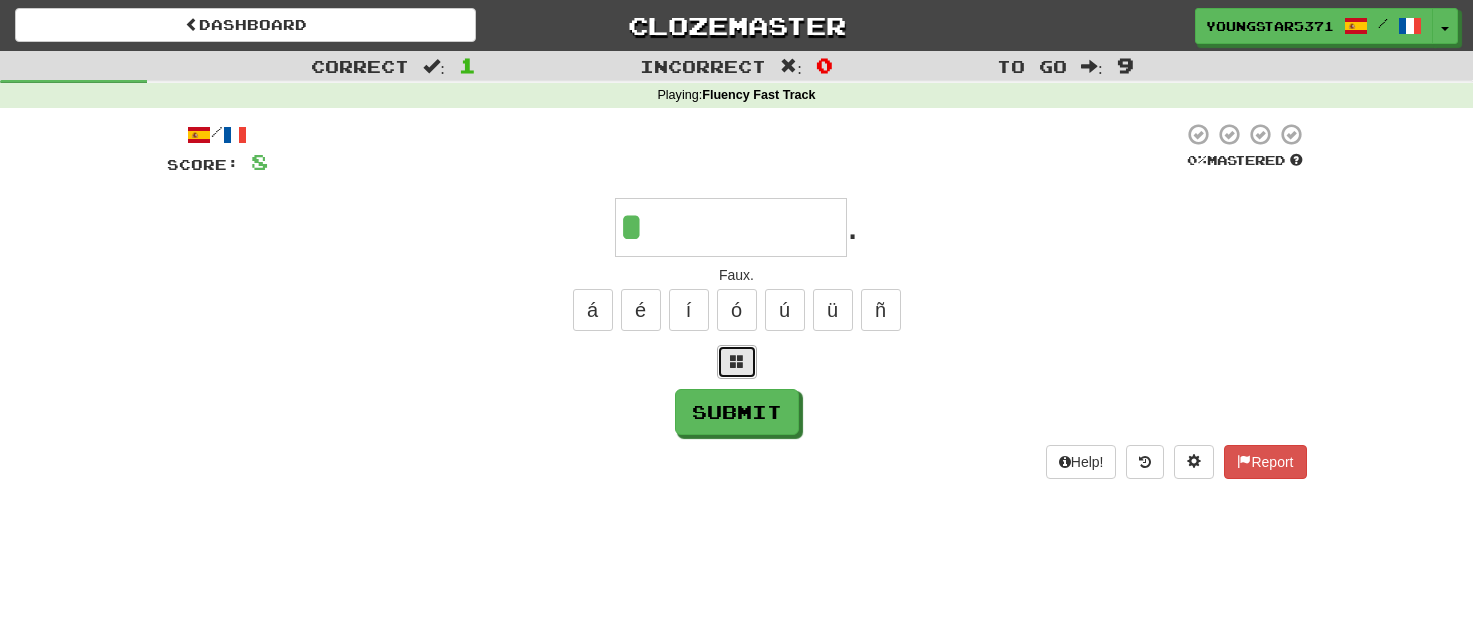click at bounding box center (737, 361) 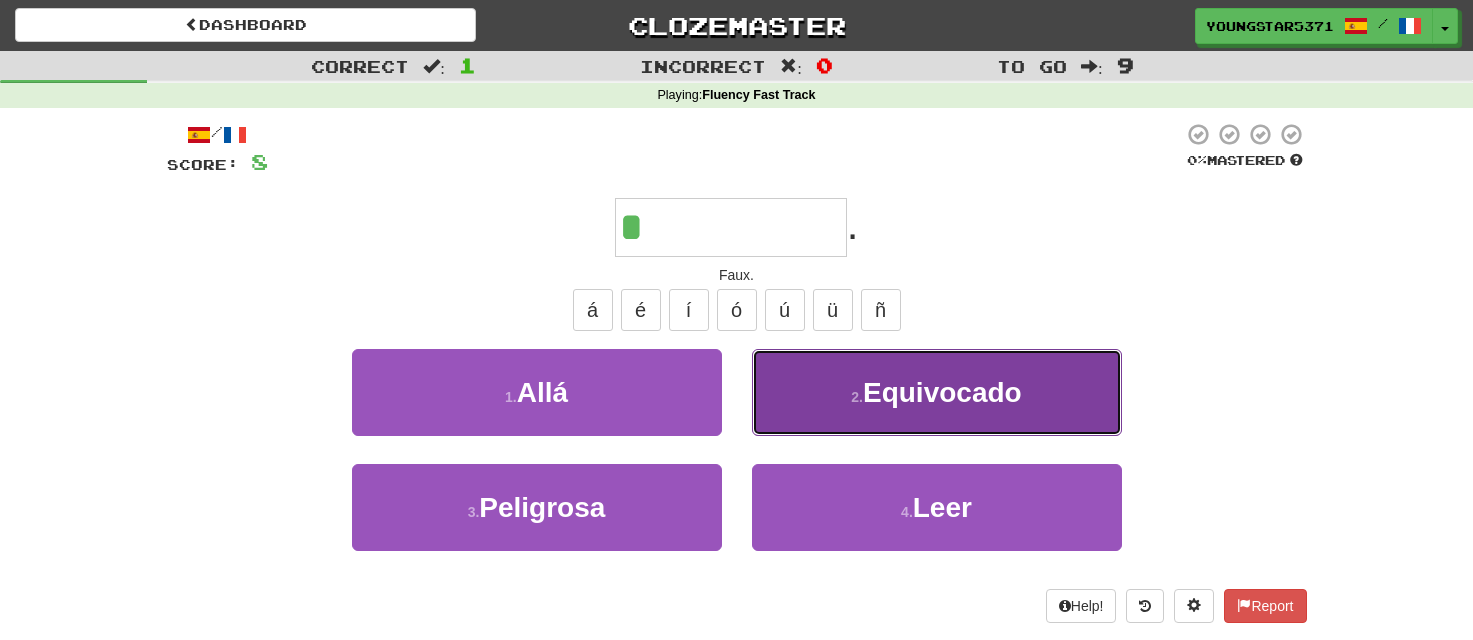 click on "2 .  Equivocado" at bounding box center [937, 392] 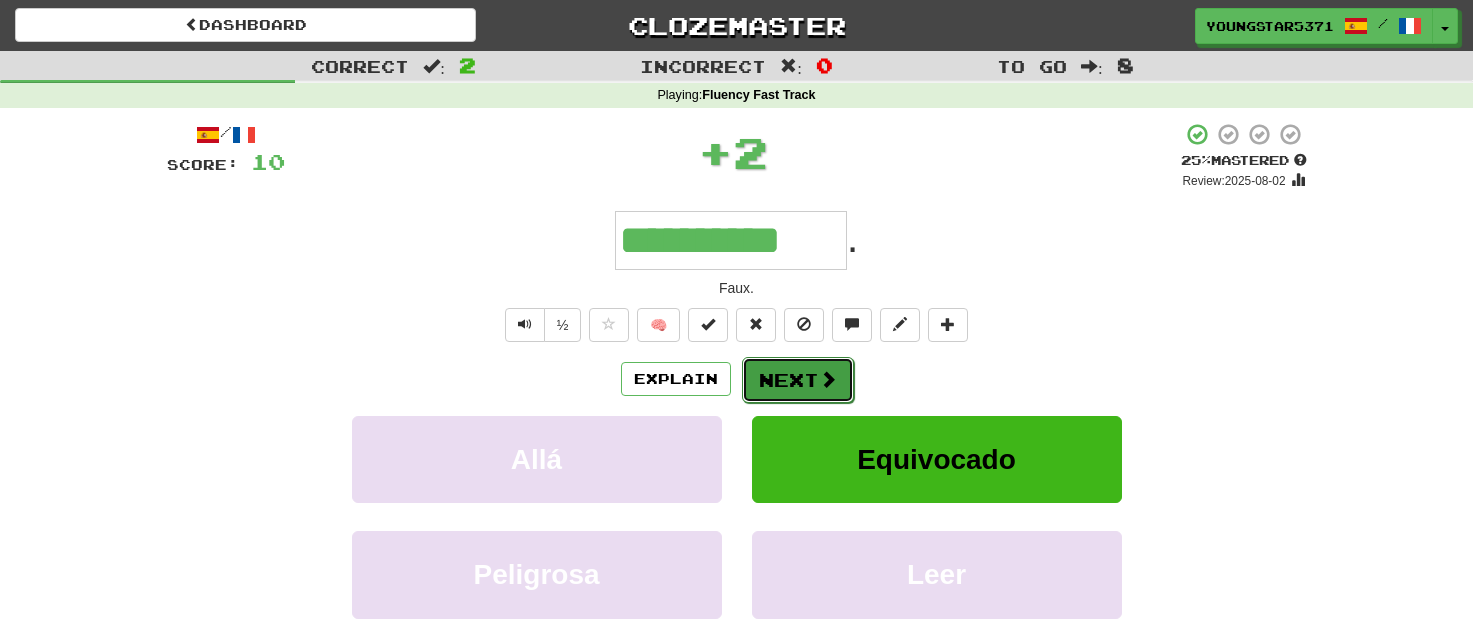 click at bounding box center (828, 379) 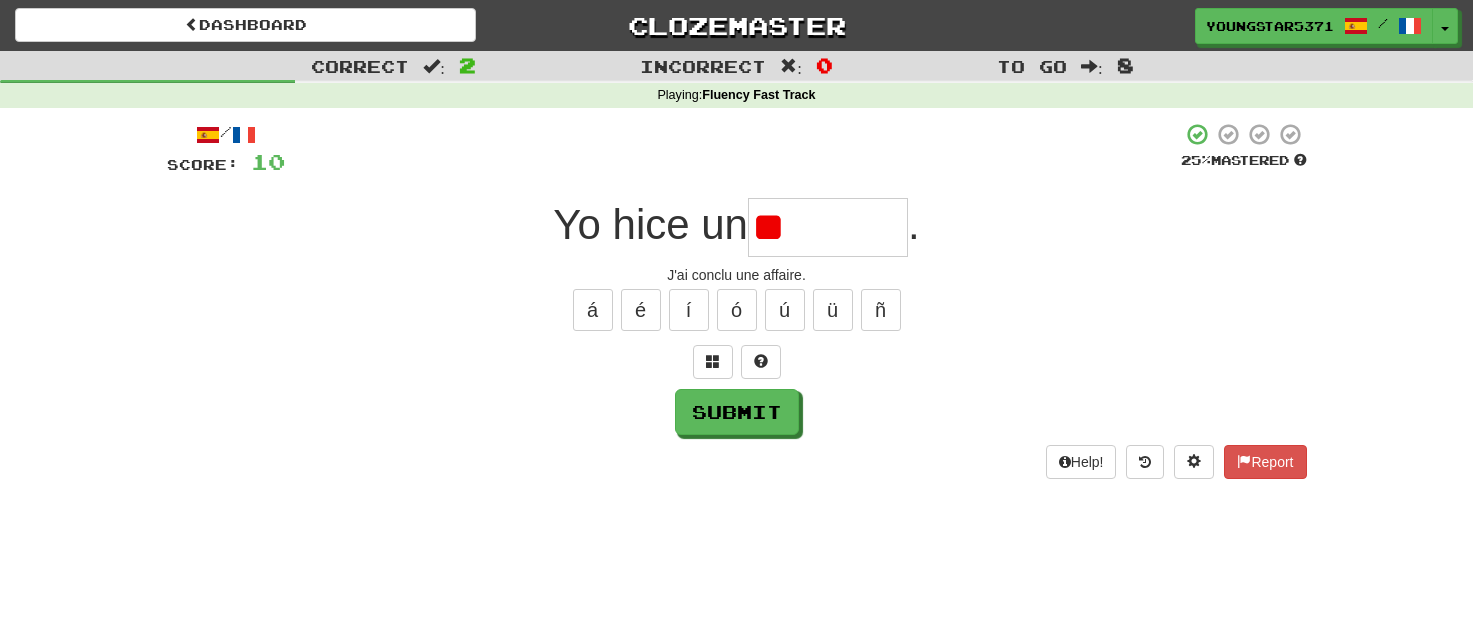 type on "*" 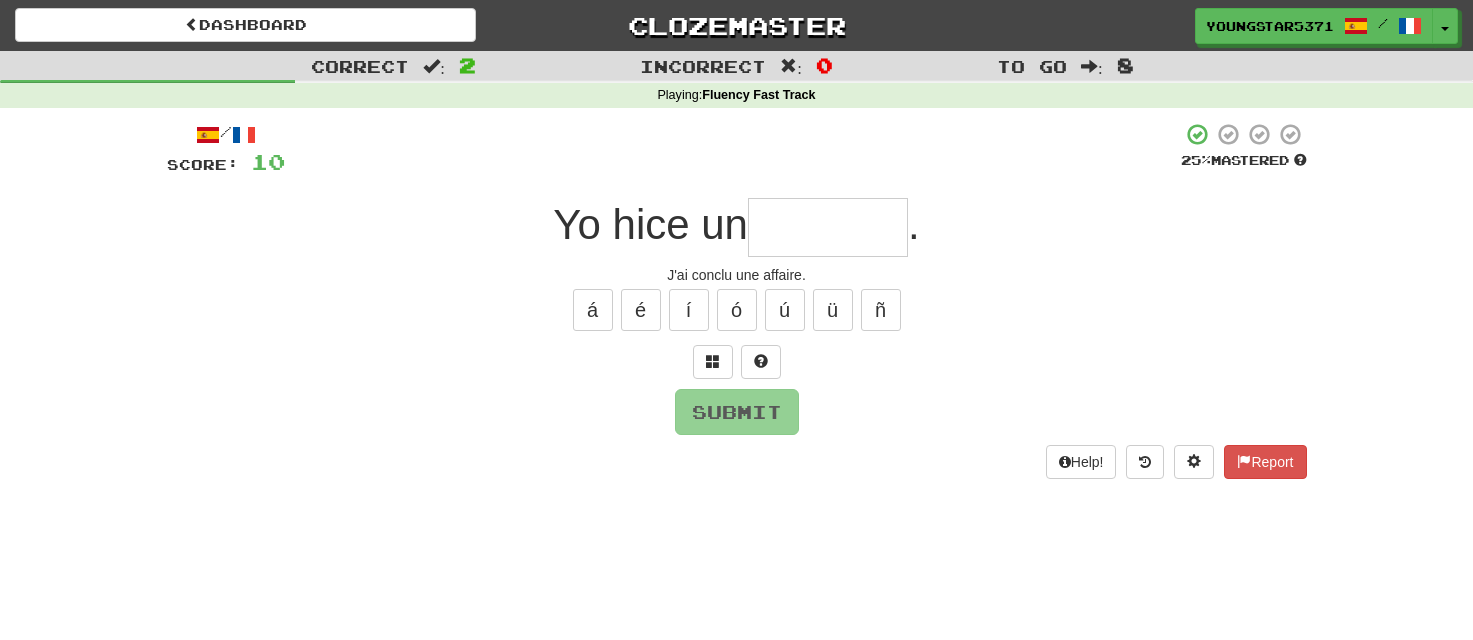 type on "*" 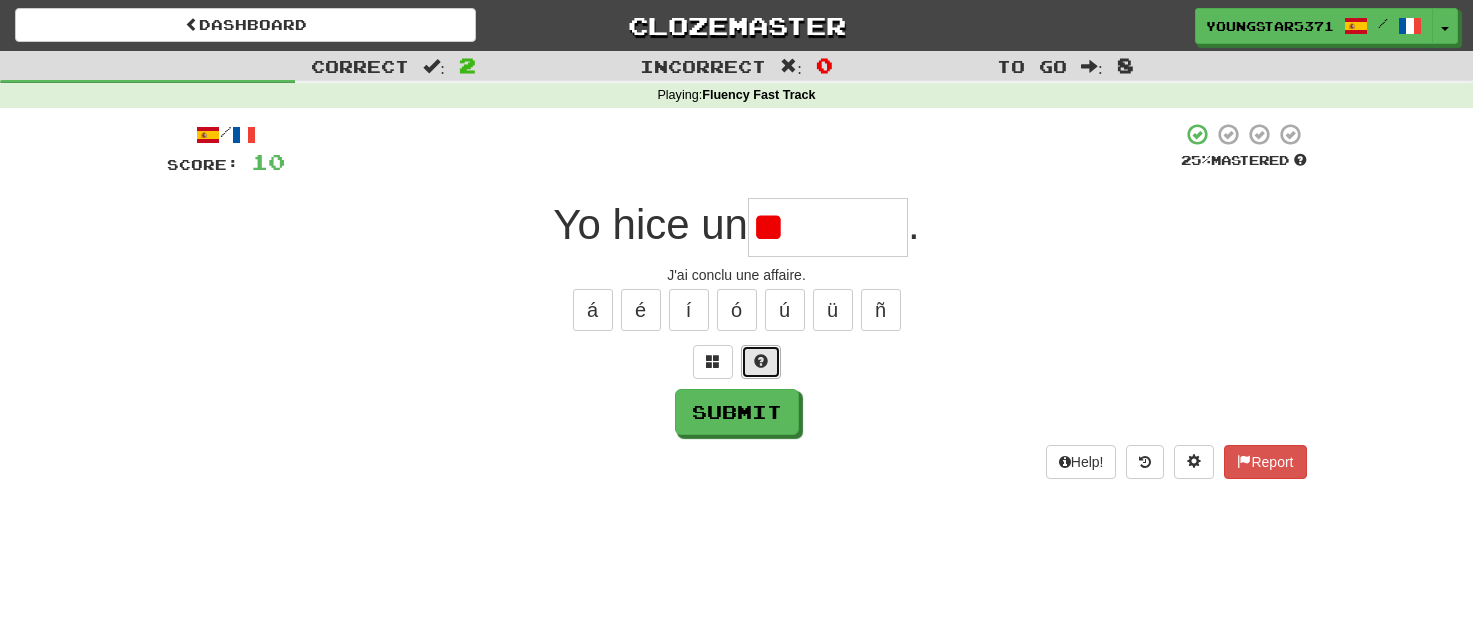 click at bounding box center [761, 361] 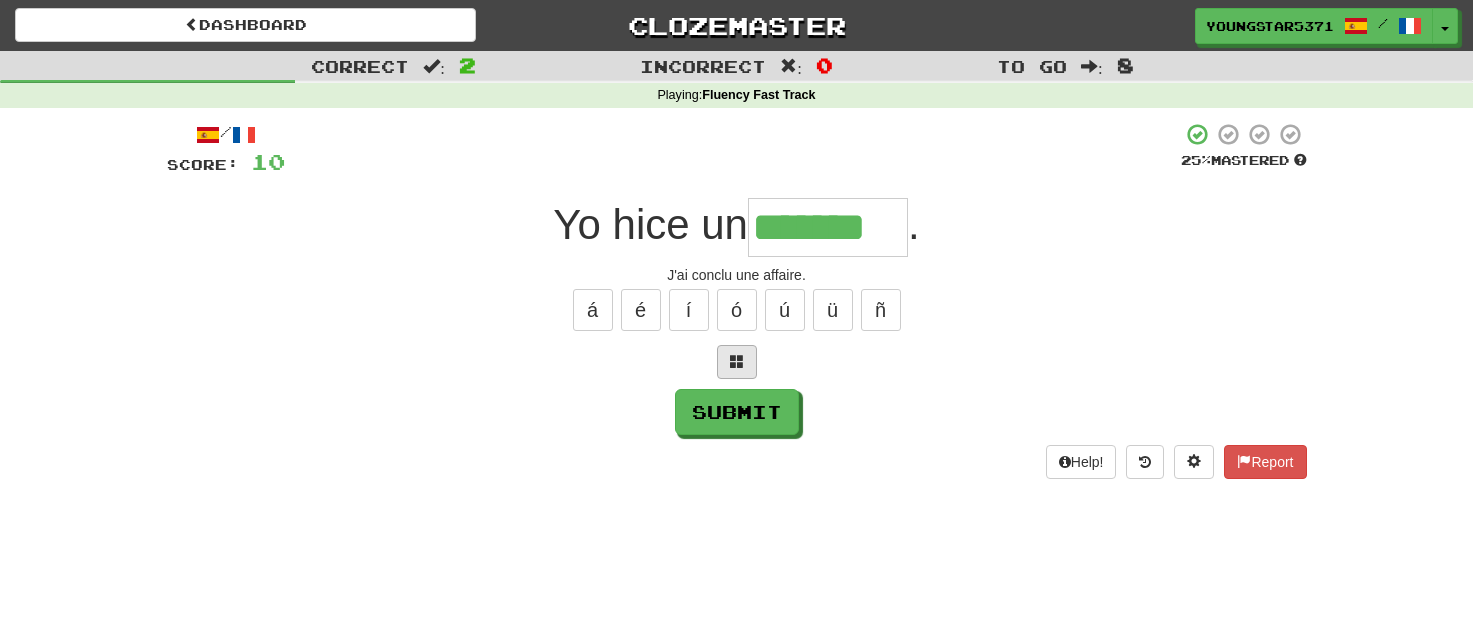 type on "*******" 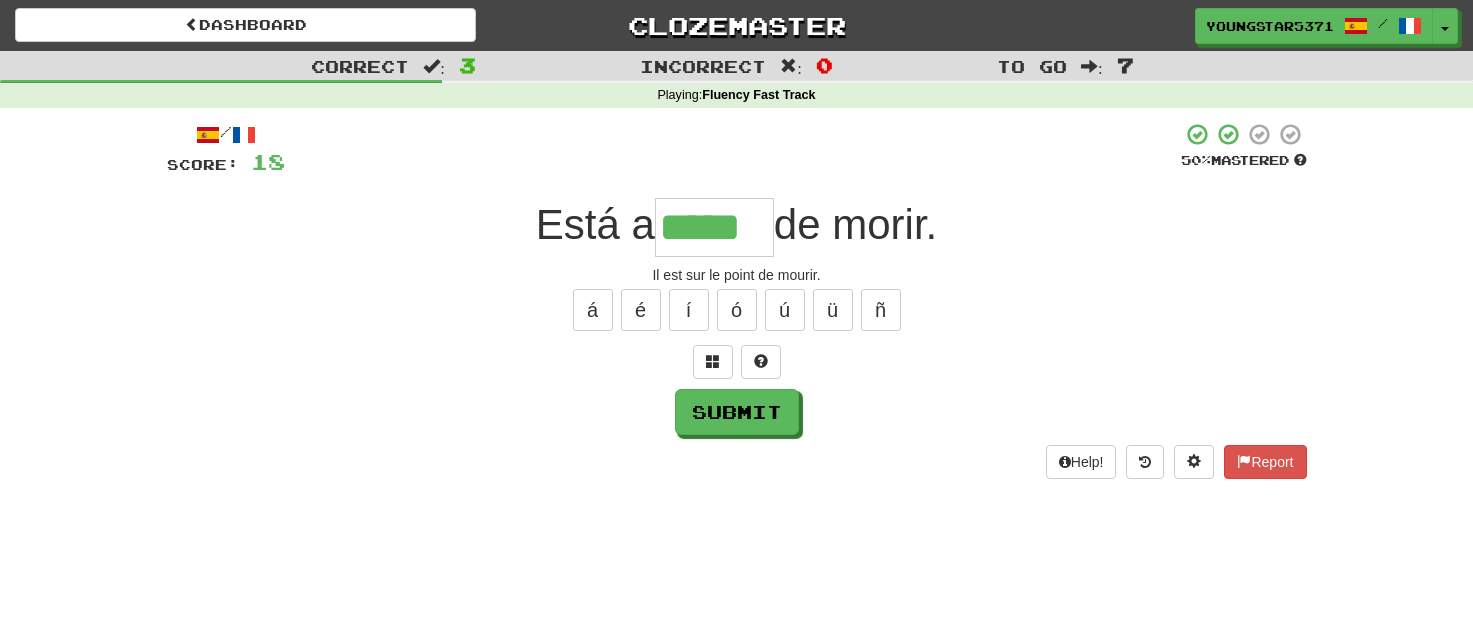 type on "*****" 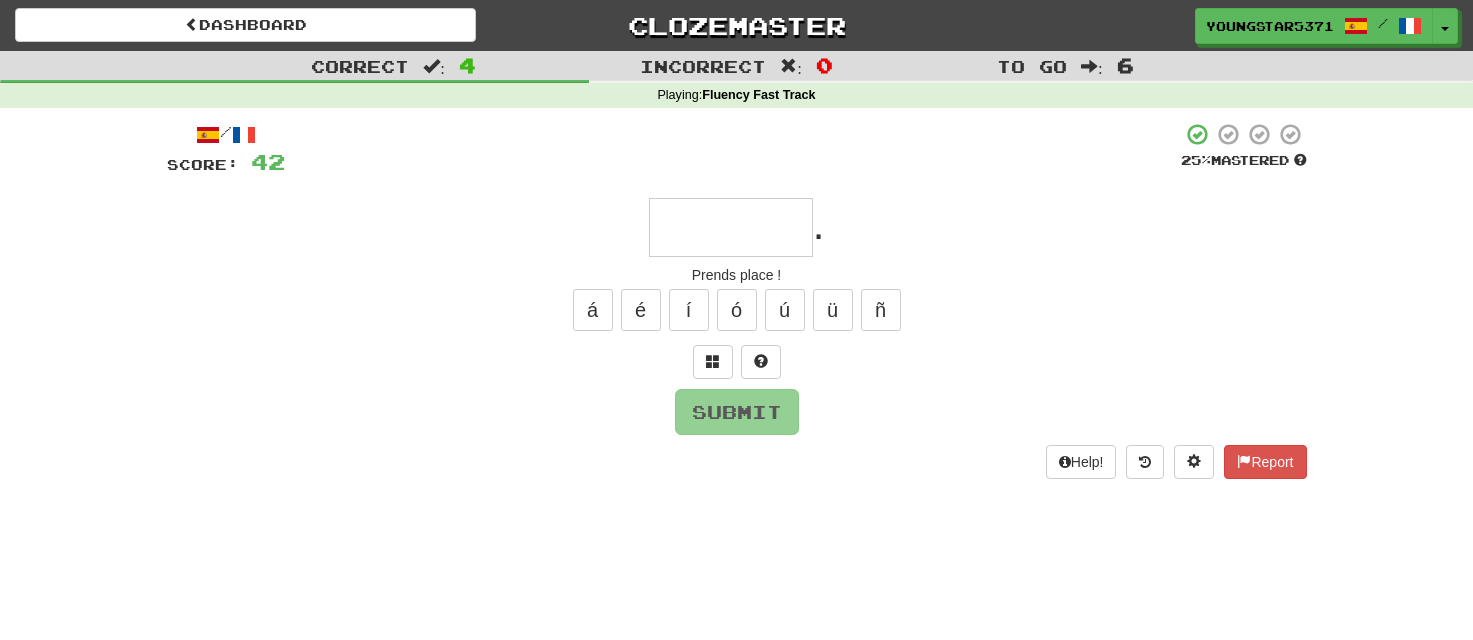 type on "*" 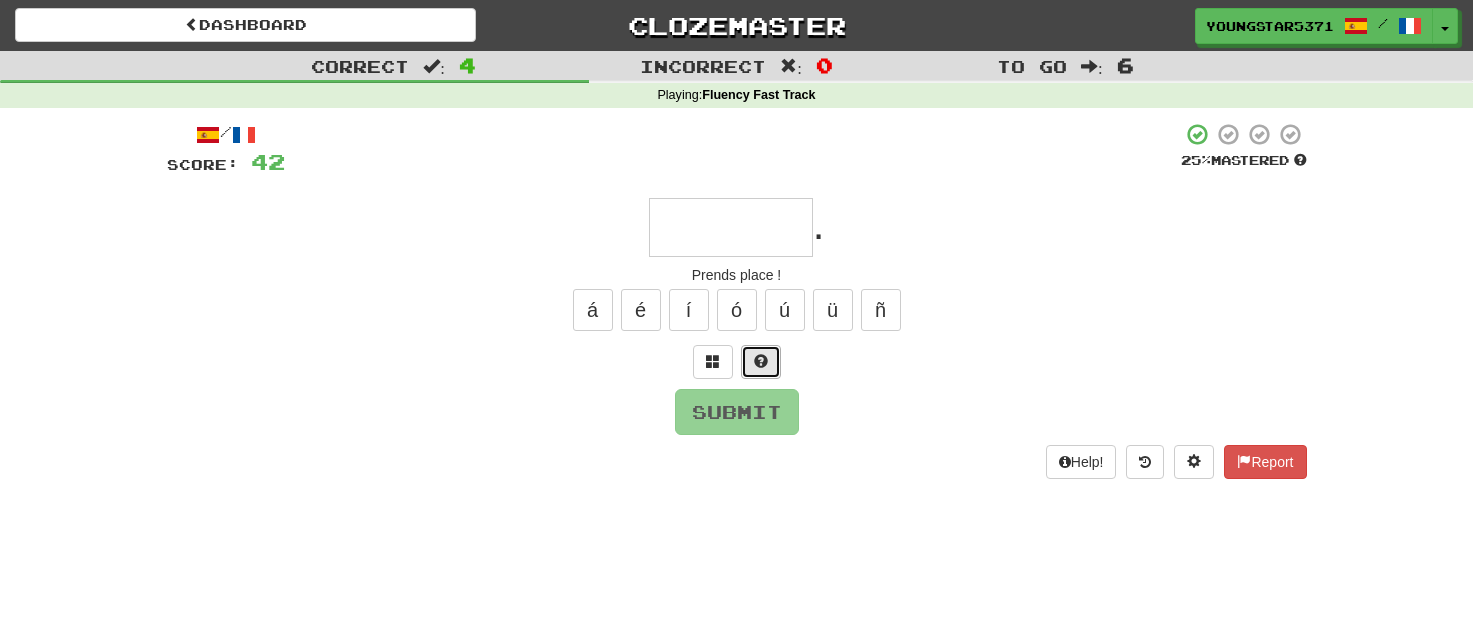 click at bounding box center [761, 362] 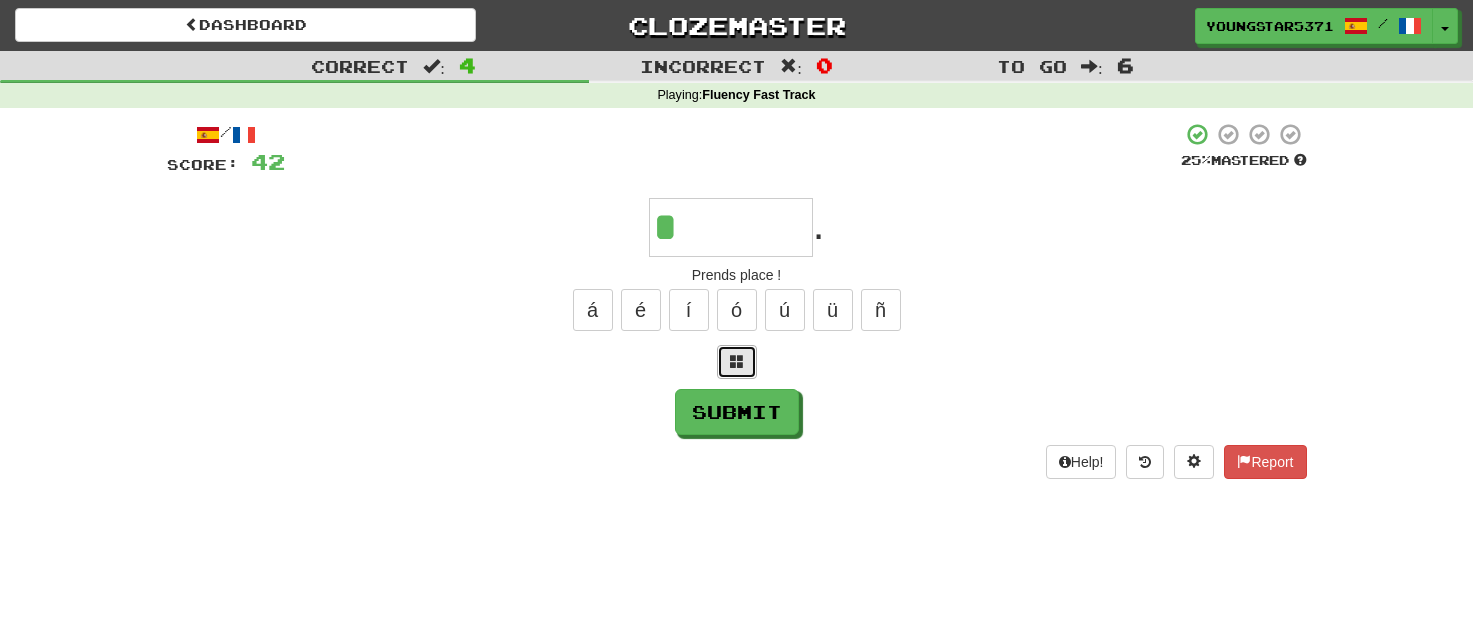 click at bounding box center (737, 361) 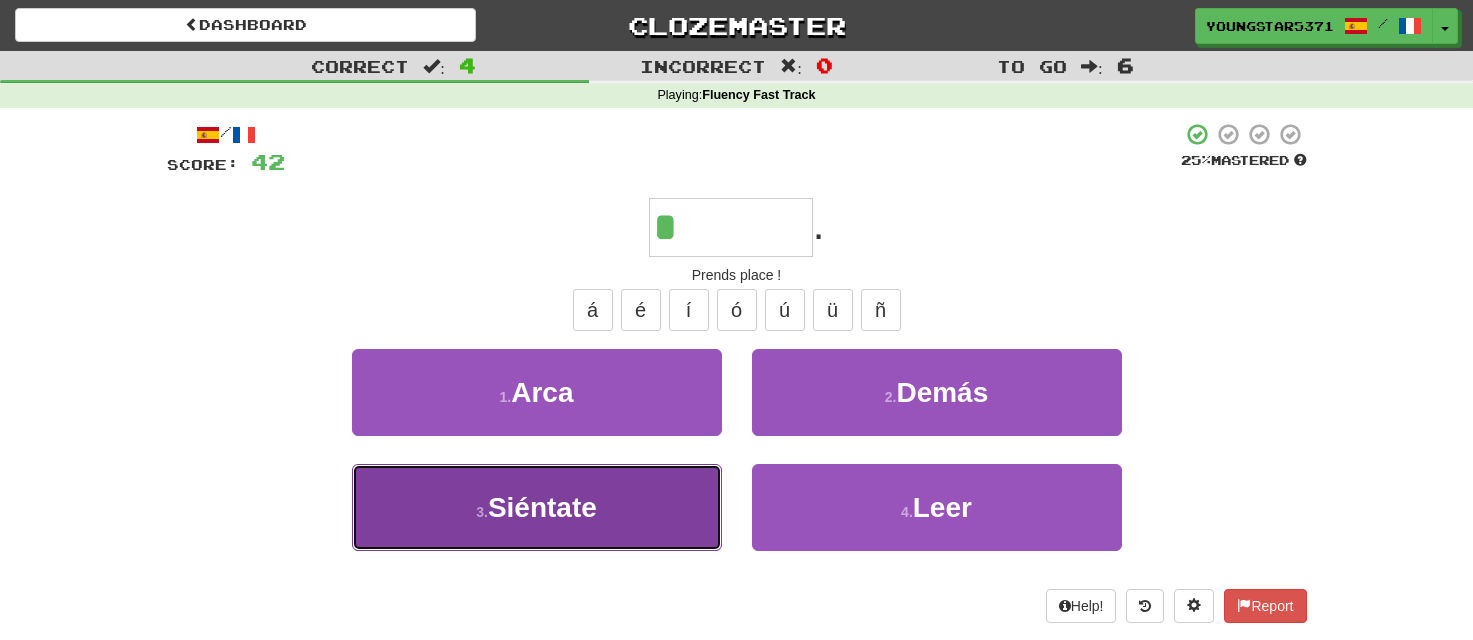 click on "3 .  Siéntate" at bounding box center (537, 507) 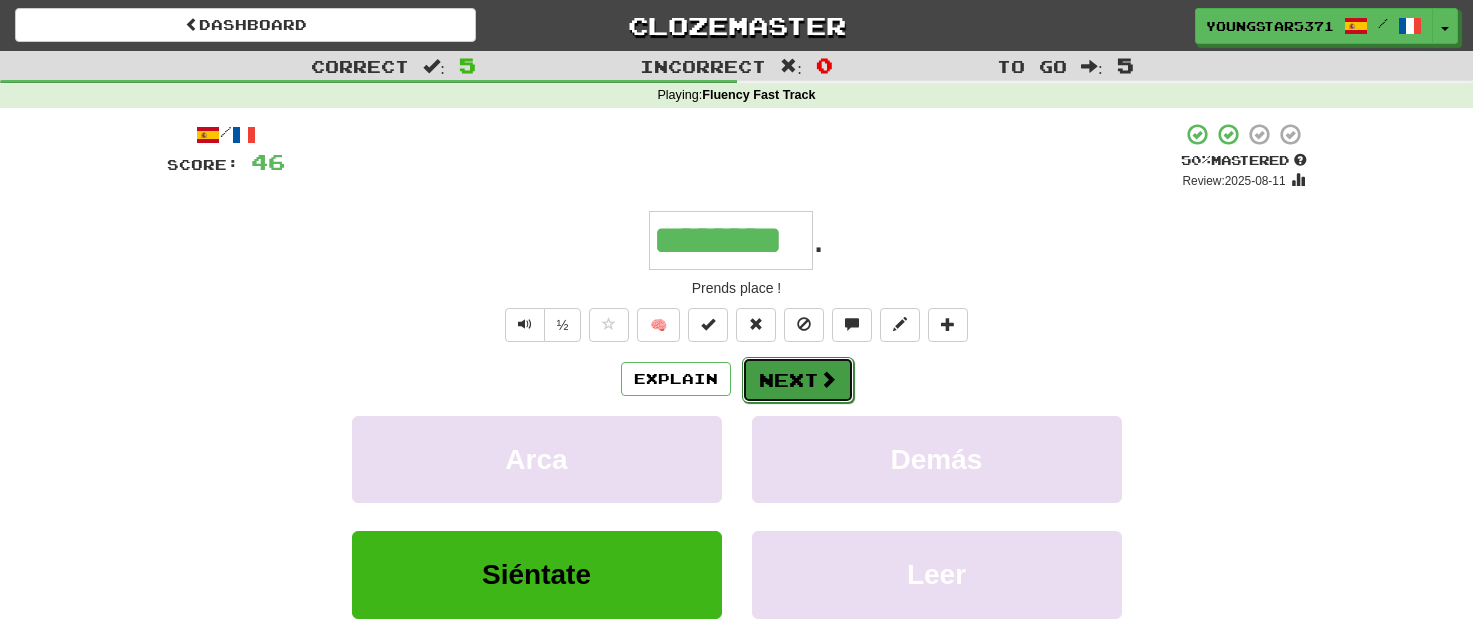 click on "Next" at bounding box center (798, 380) 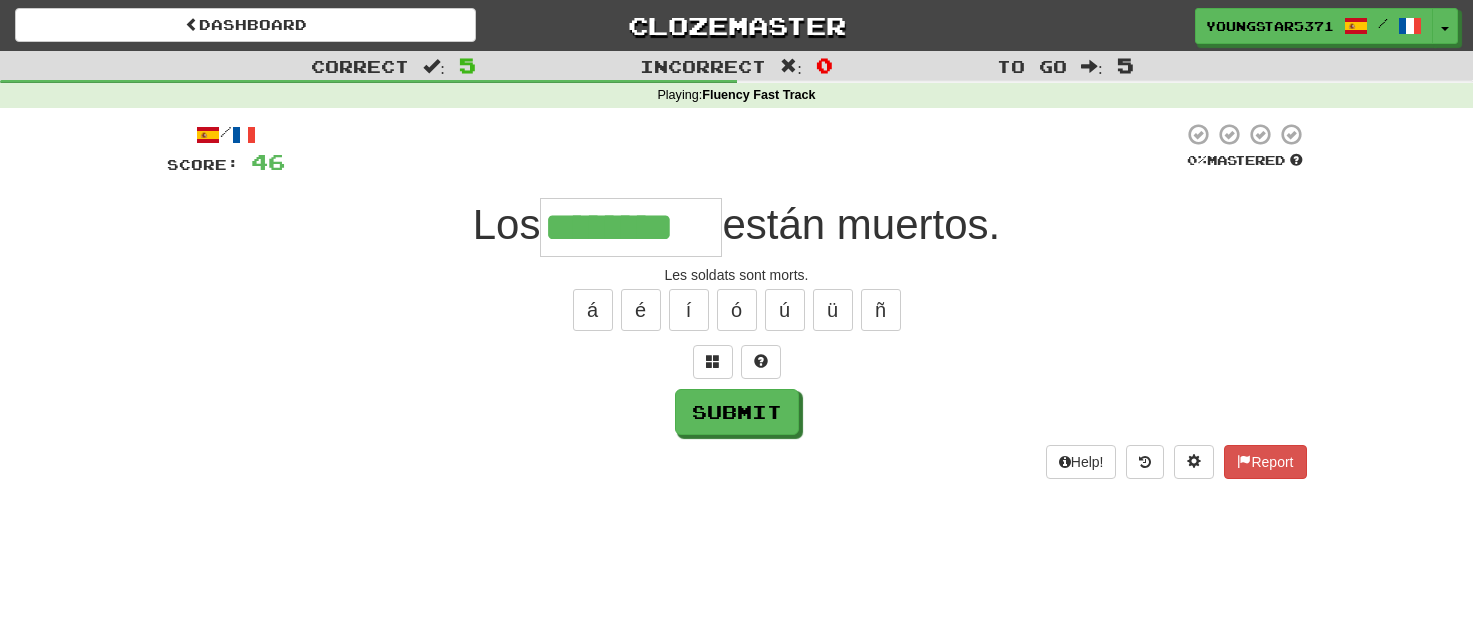 type on "********" 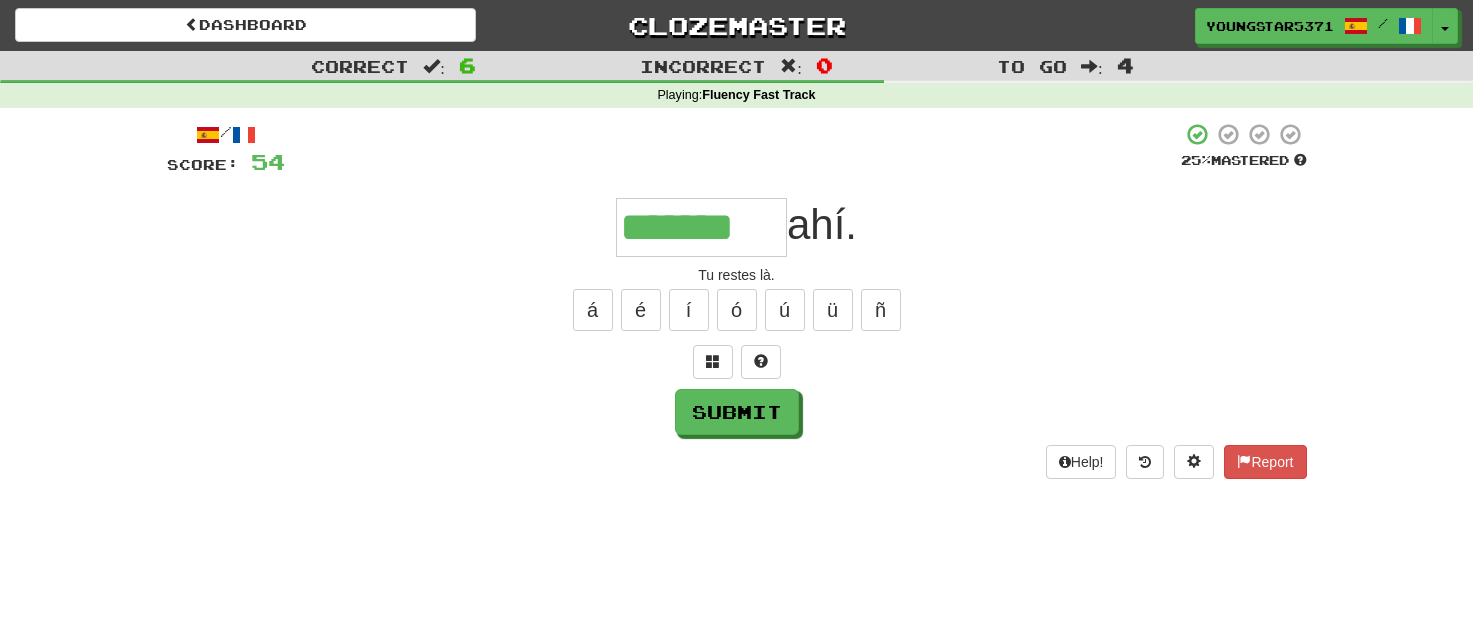 type on "*******" 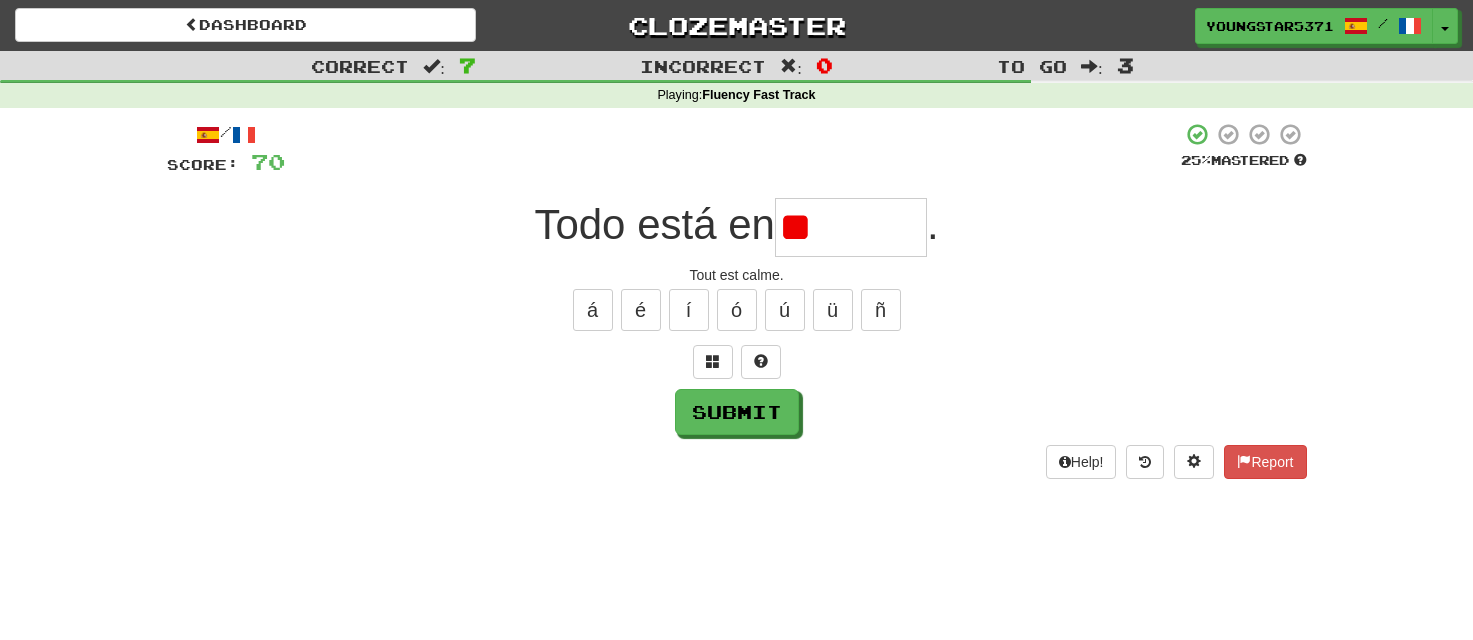 type on "*" 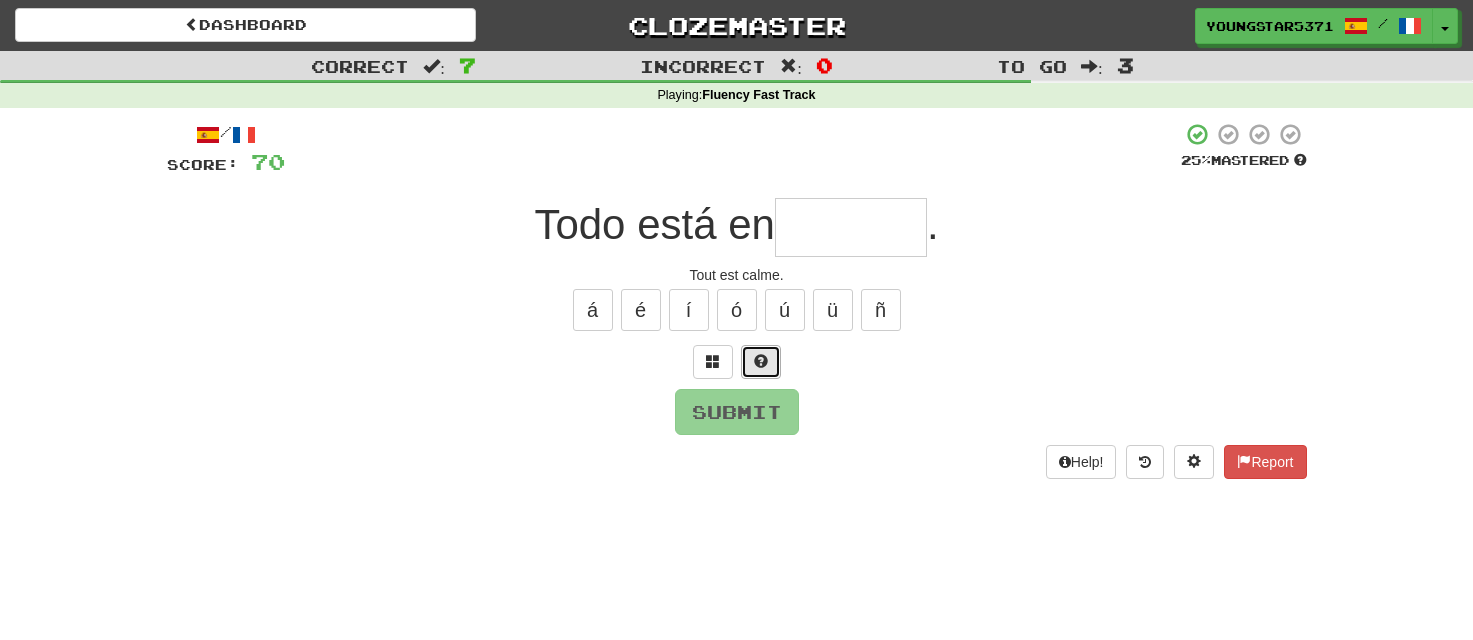 click at bounding box center [761, 361] 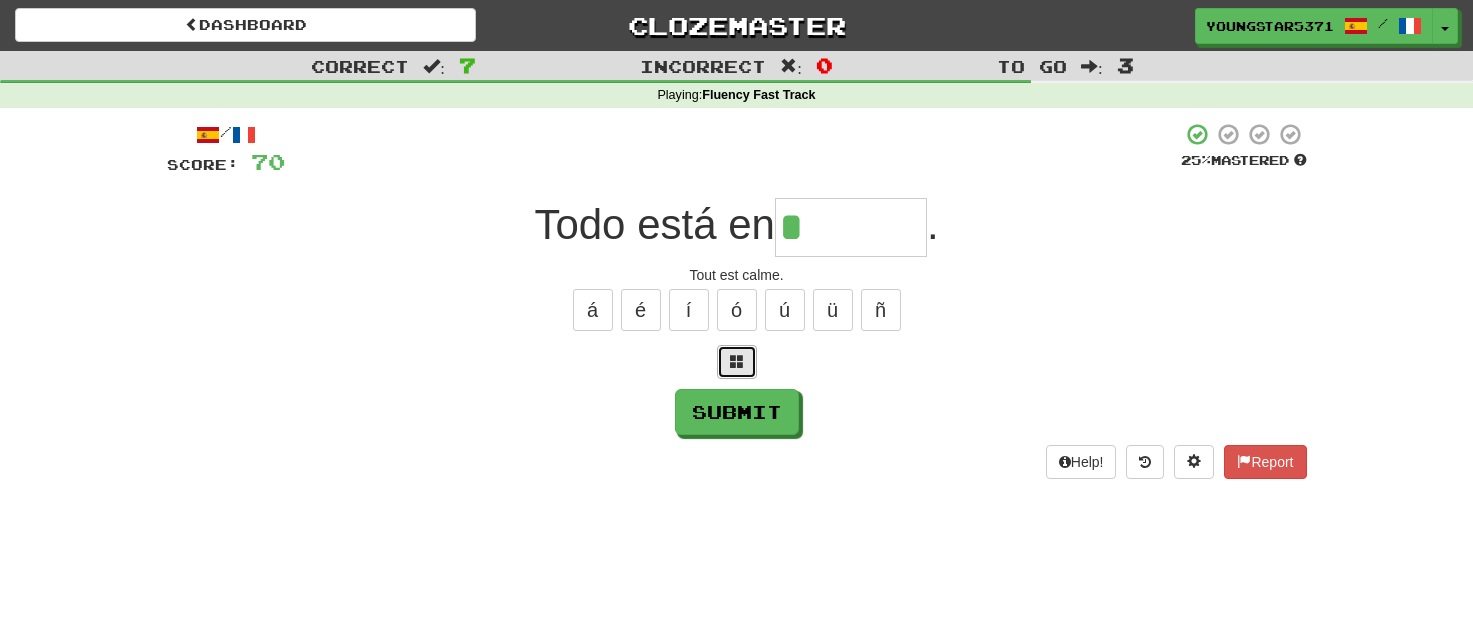 click at bounding box center (737, 362) 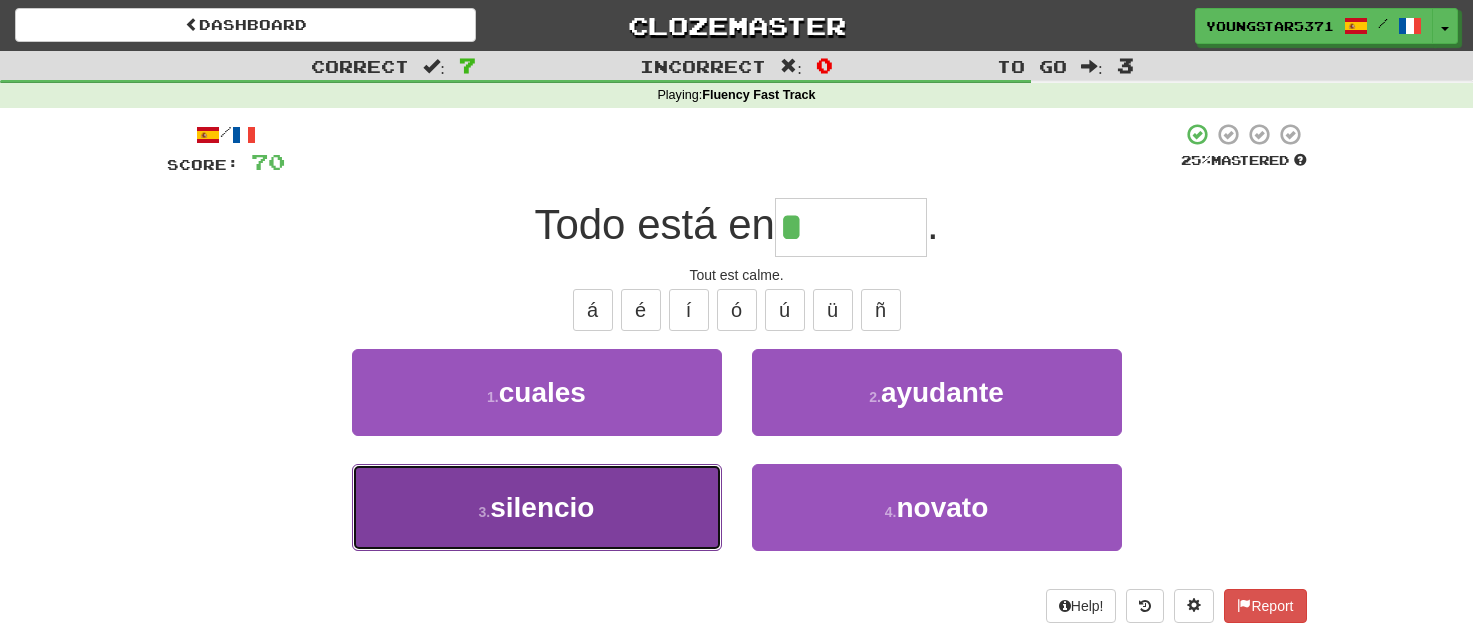 click on "3 .  silencio" at bounding box center (537, 507) 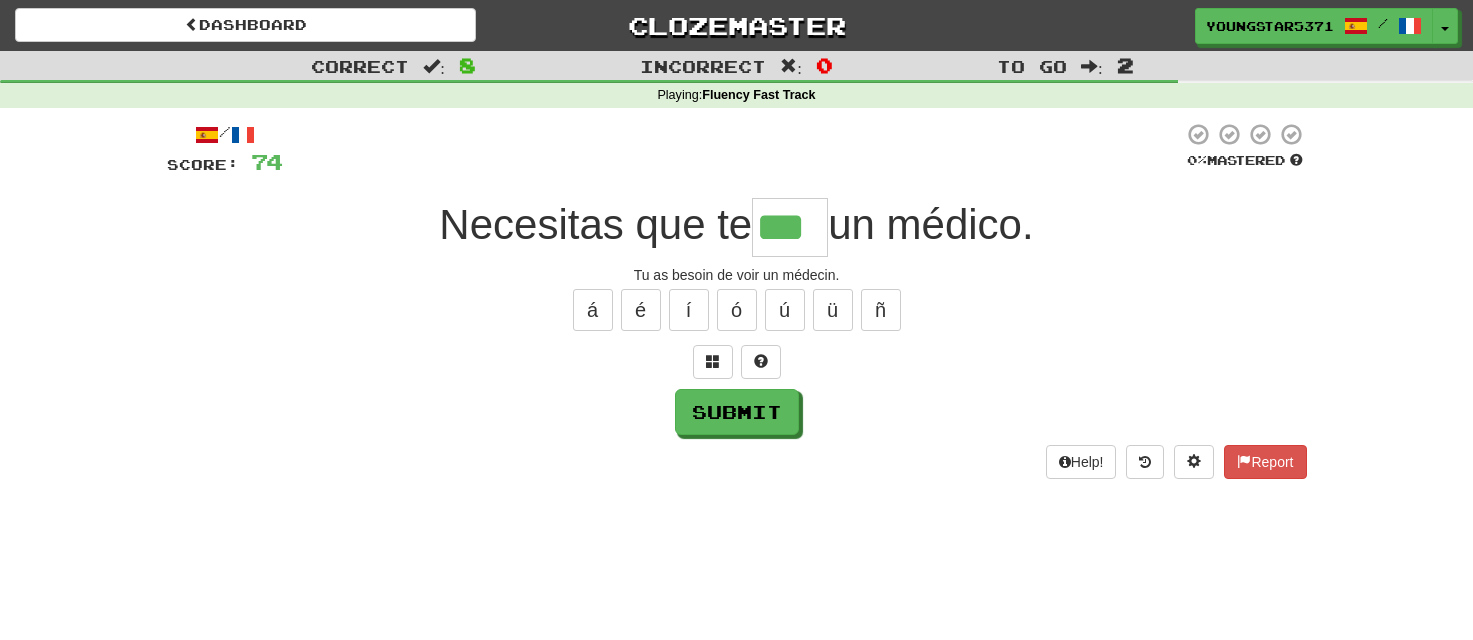 type on "***" 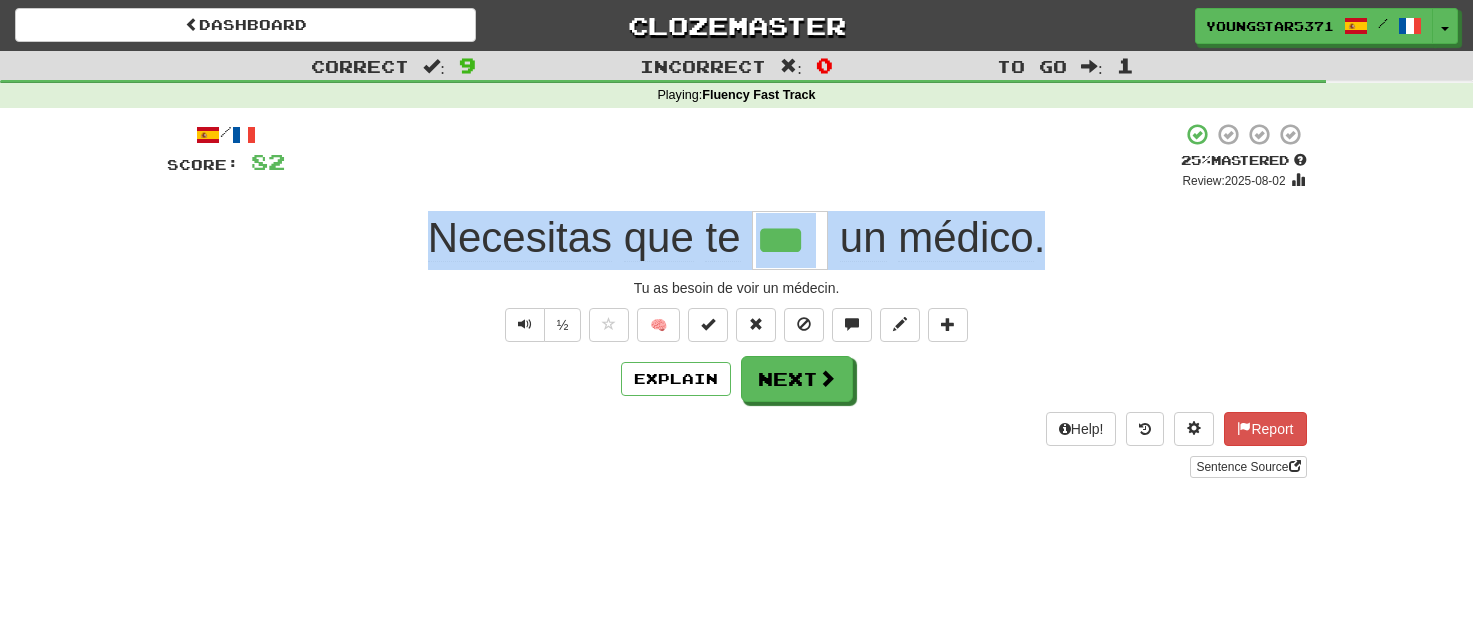 drag, startPoint x: 405, startPoint y: 243, endPoint x: 1176, endPoint y: 233, distance: 771.0648 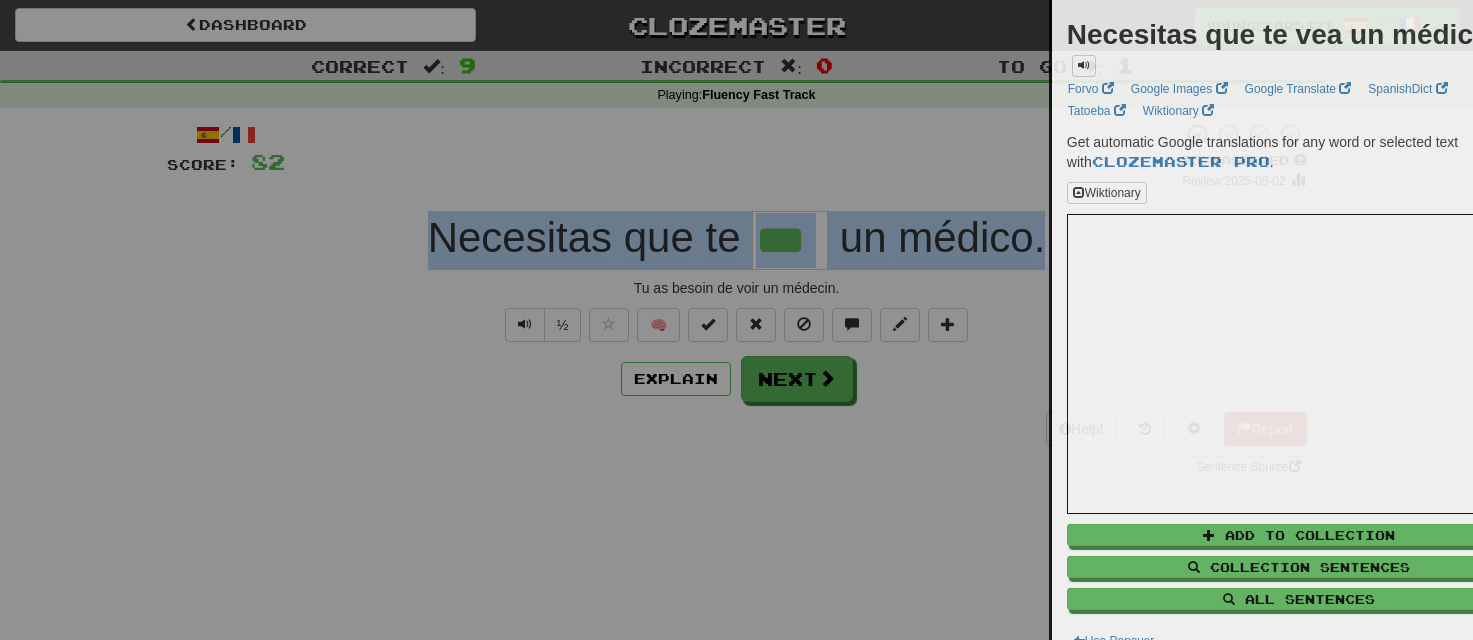 copy on "Necesitas   que   te     un   médico ." 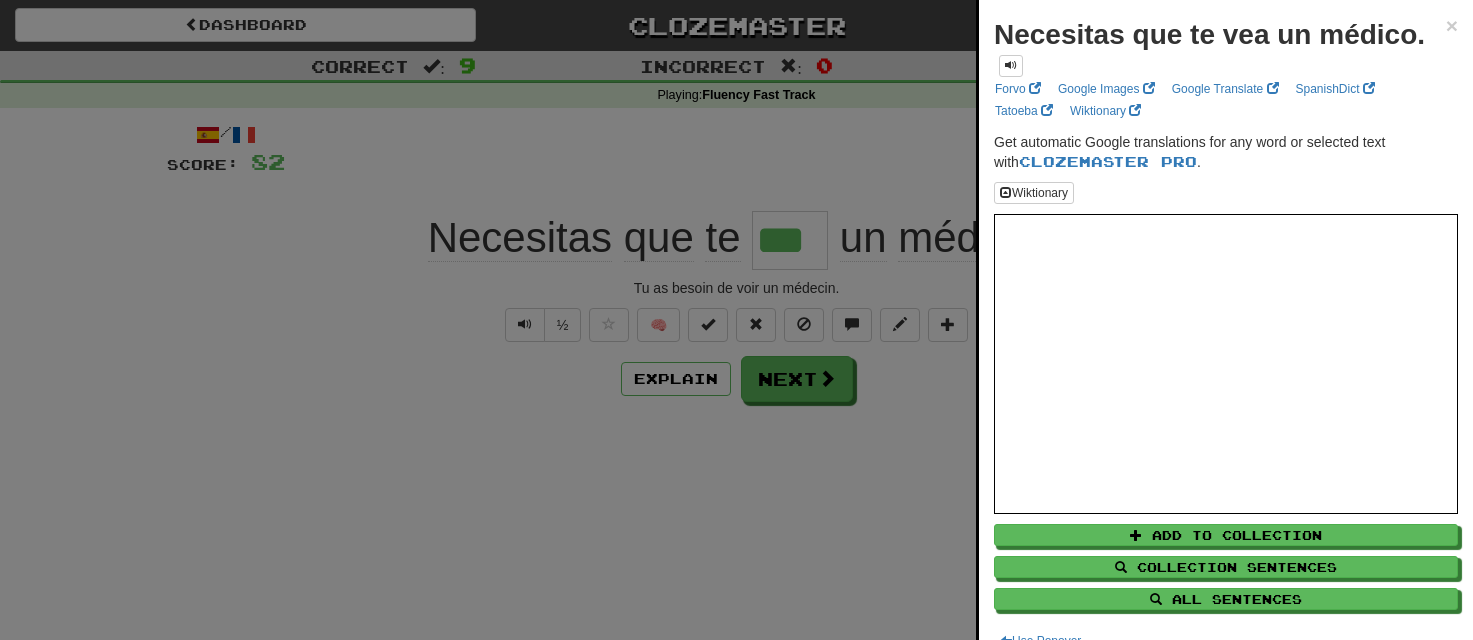 click at bounding box center [736, 320] 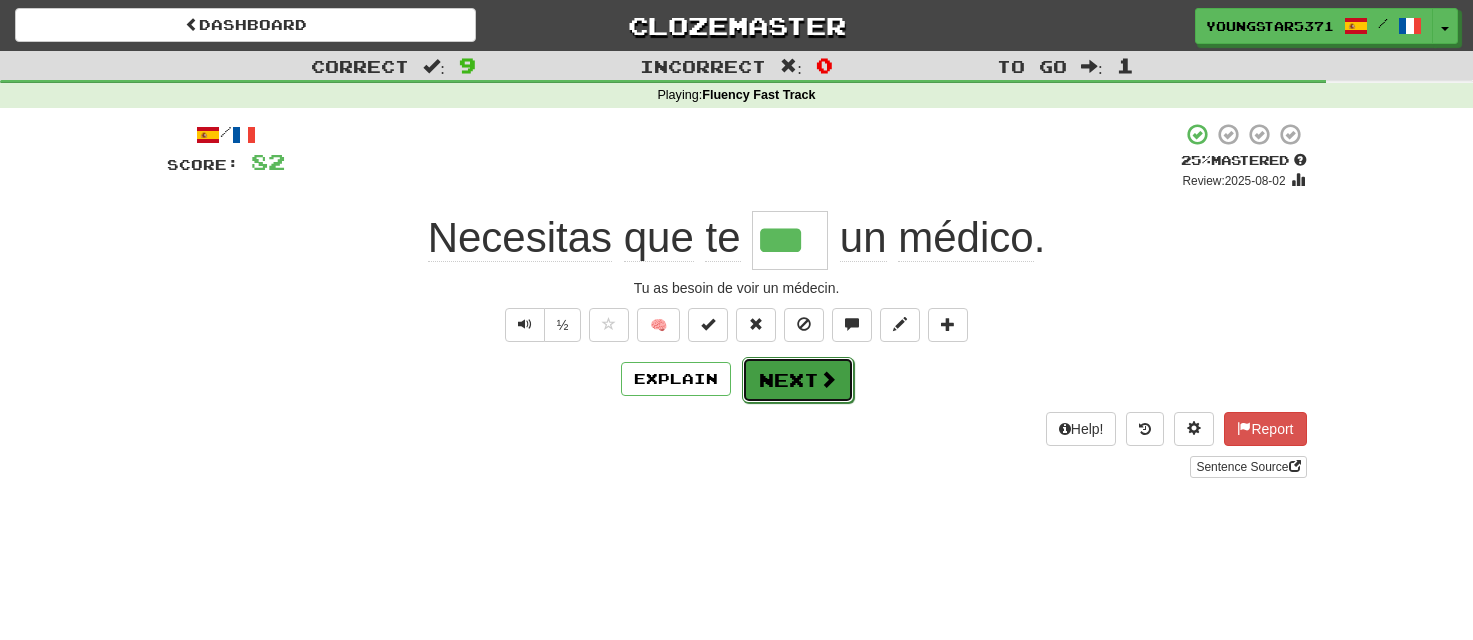 click on "Next" at bounding box center [798, 380] 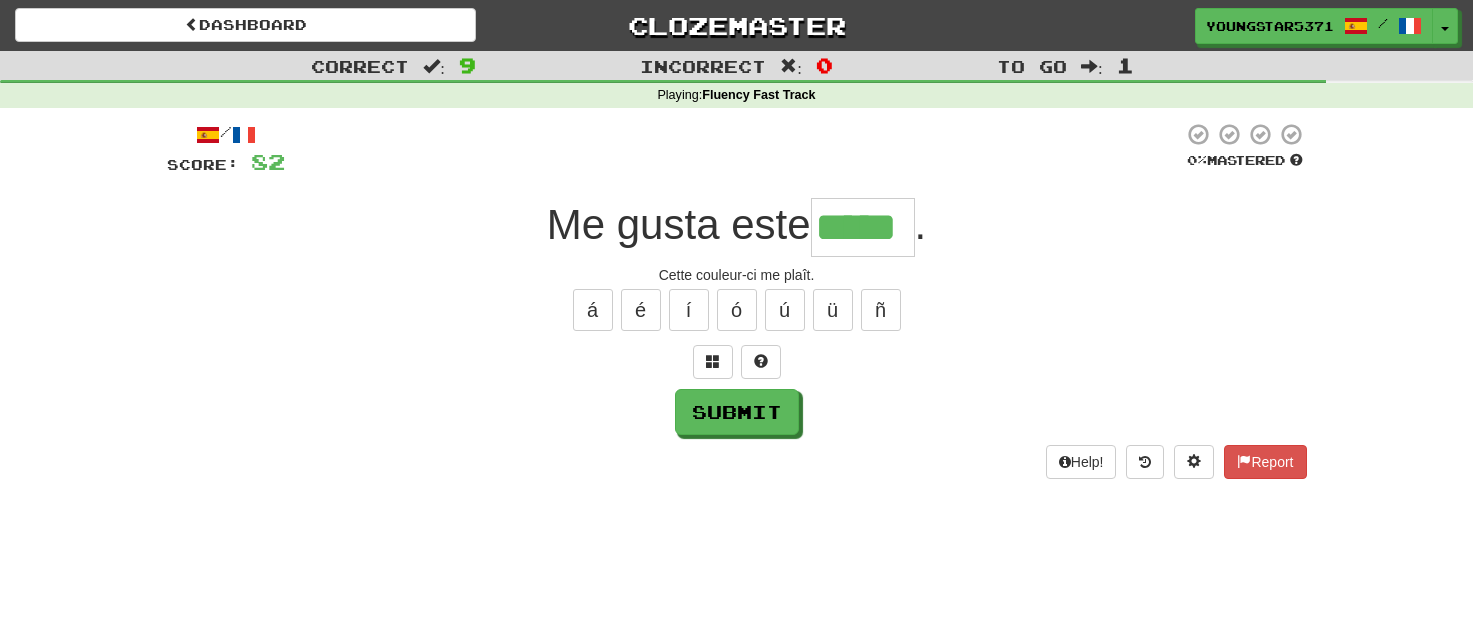 type on "*****" 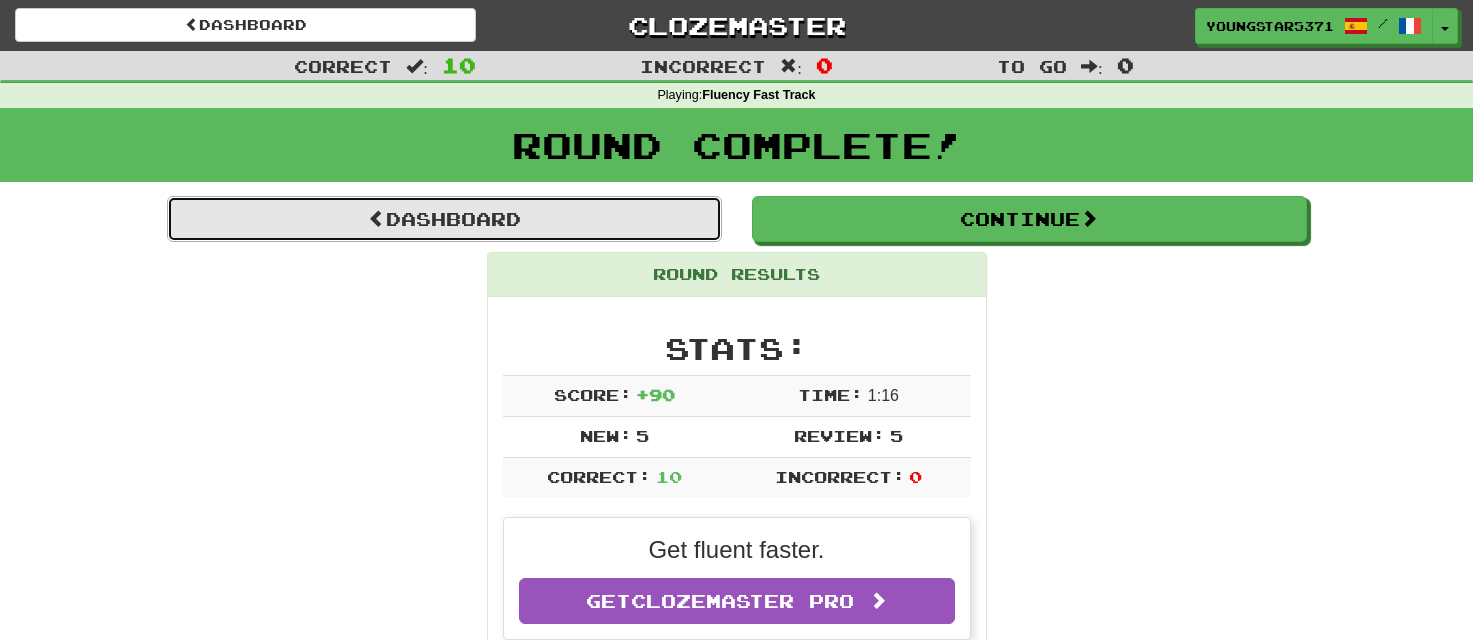 click at bounding box center (377, 218) 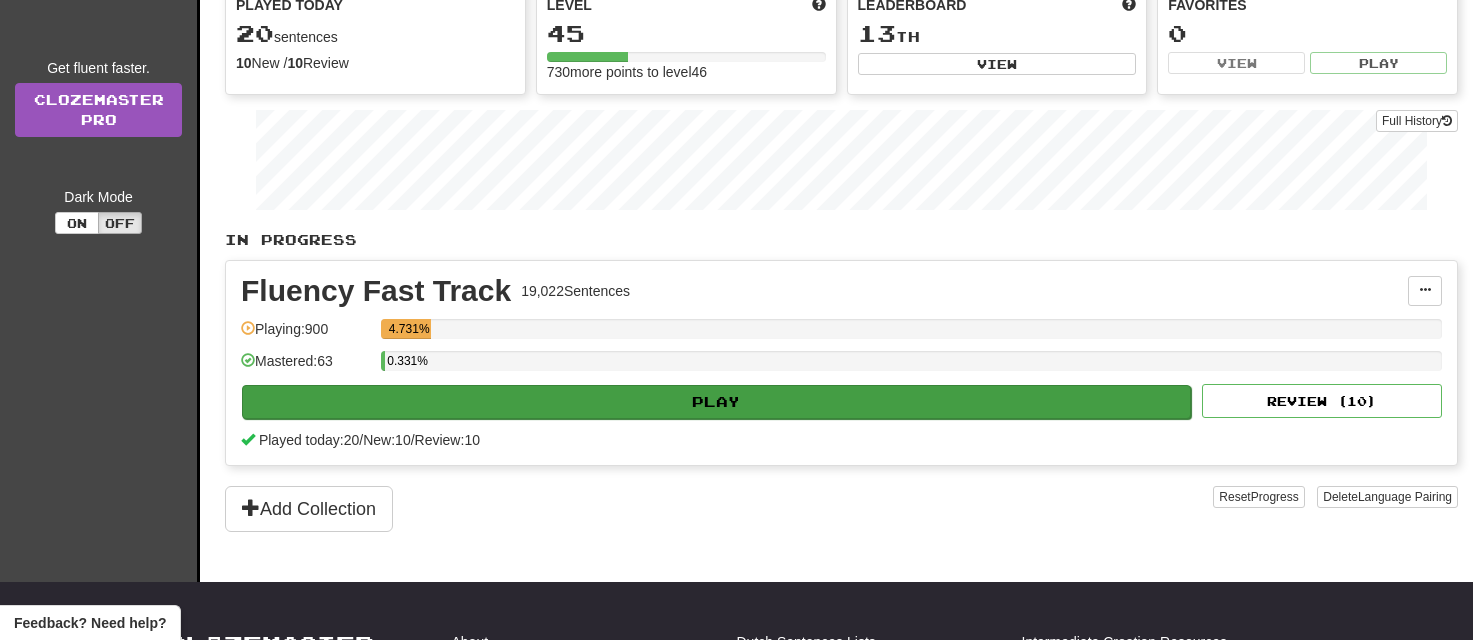 scroll, scrollTop: 0, scrollLeft: 0, axis: both 